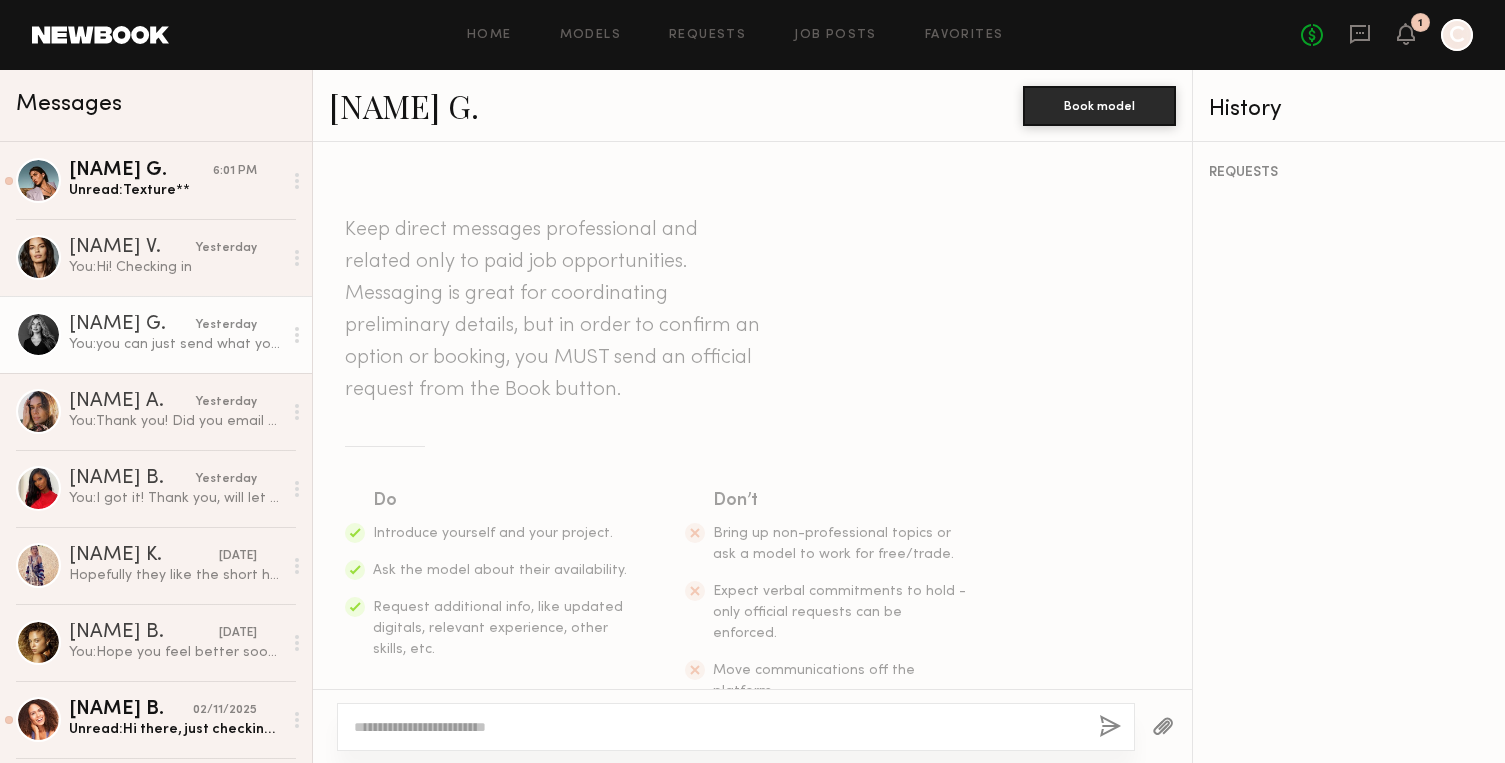 scroll, scrollTop: 0, scrollLeft: 0, axis: both 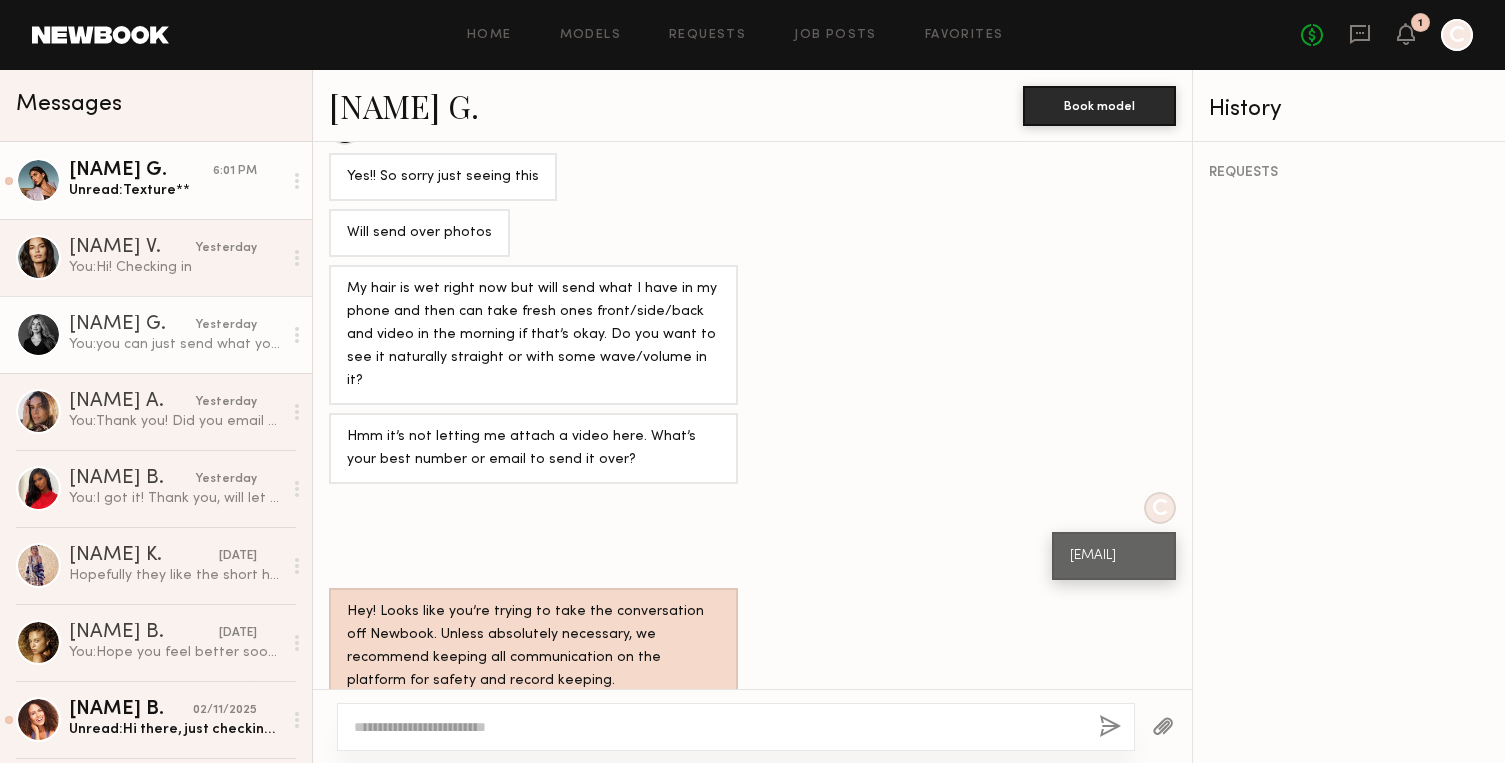 click on "Unread:  Texture**" 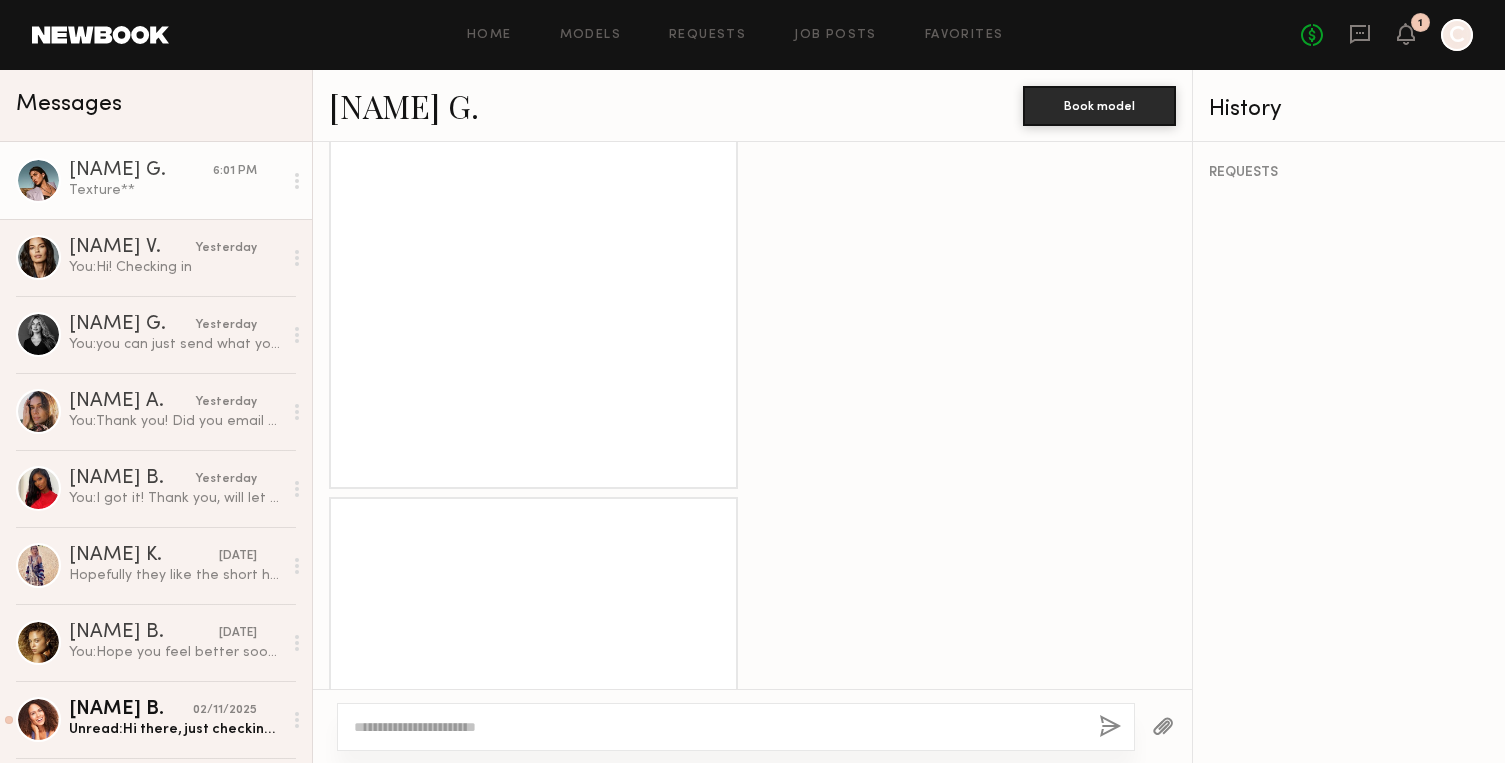 scroll, scrollTop: 3134, scrollLeft: 0, axis: vertical 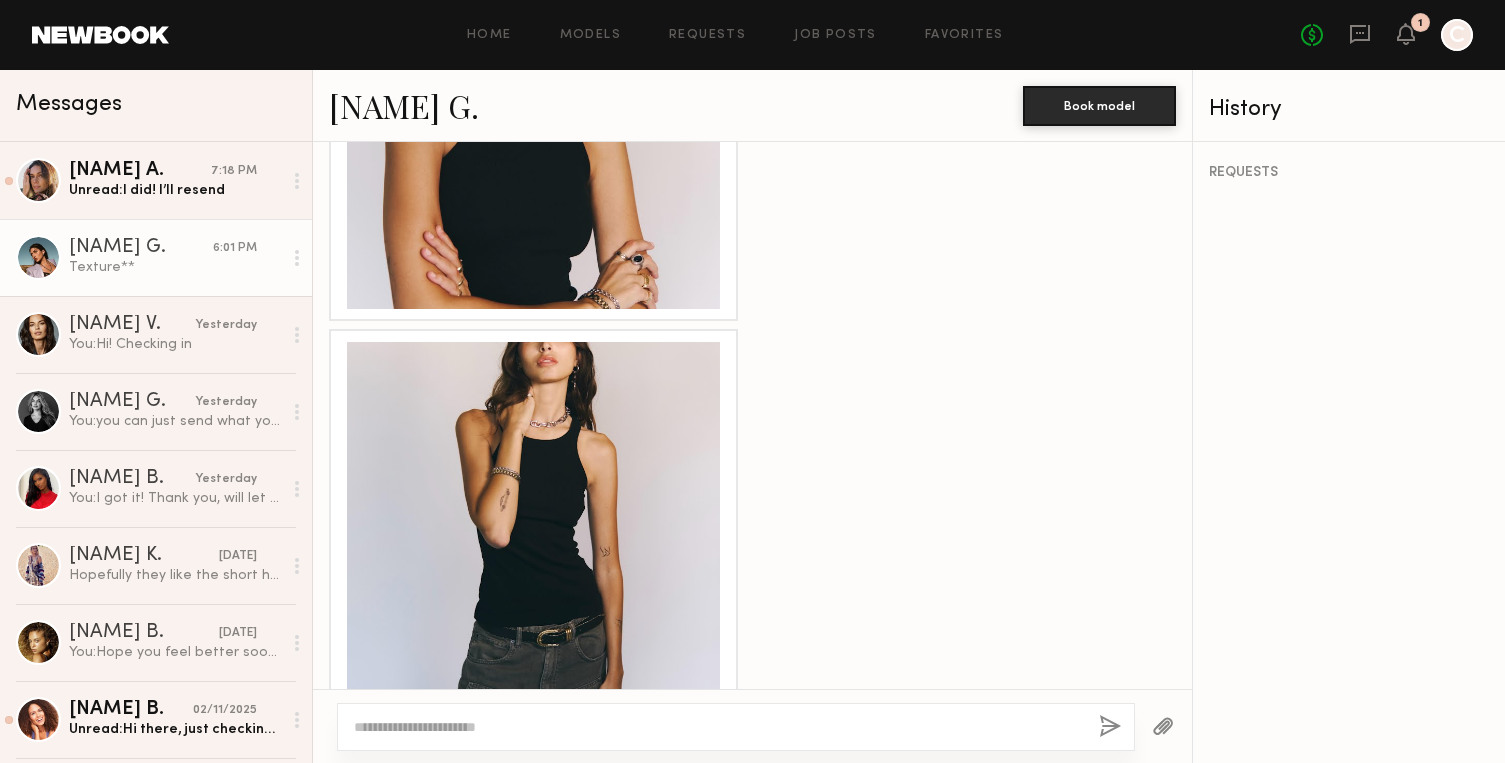 click 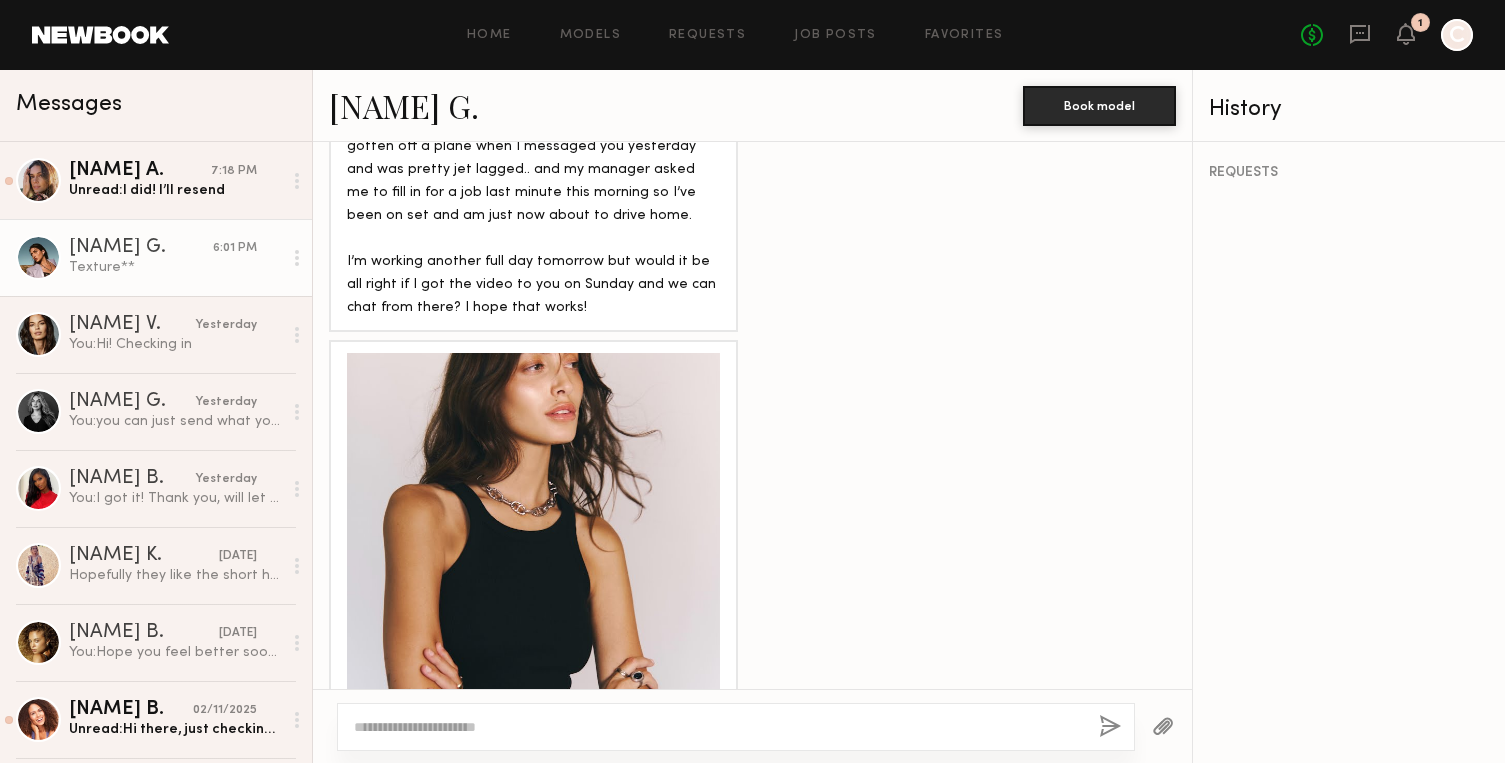 scroll, scrollTop: 3134, scrollLeft: 0, axis: vertical 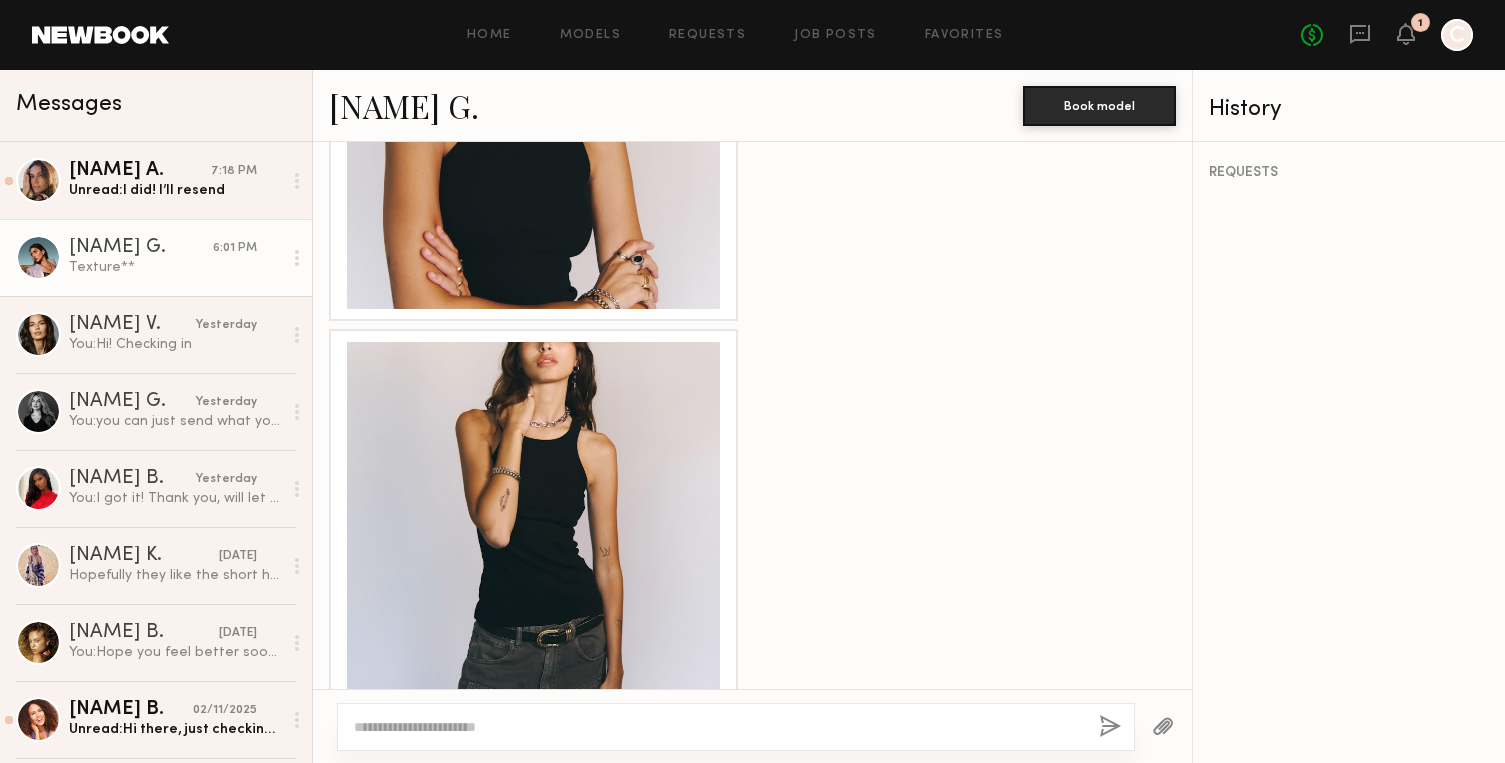 click 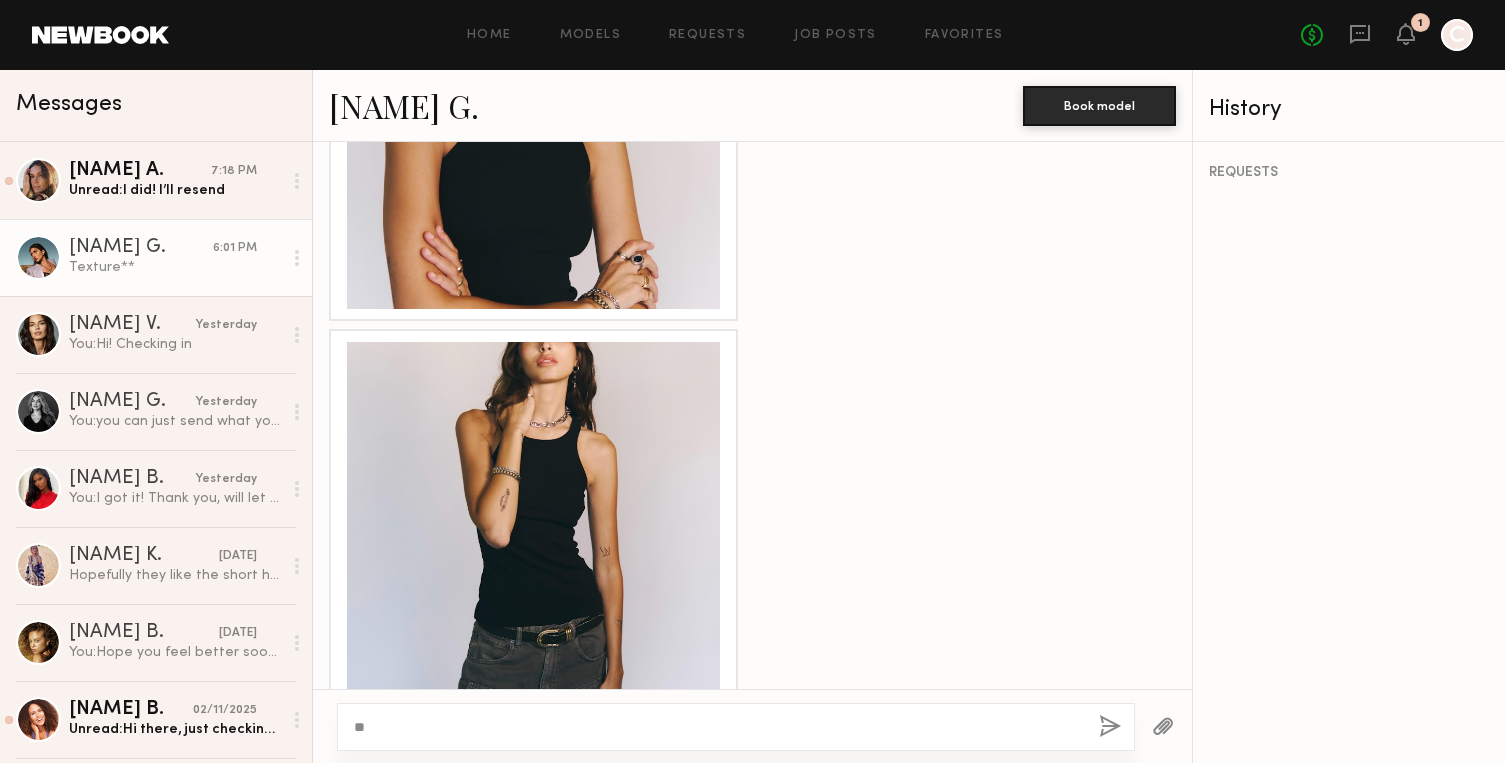 type on "*" 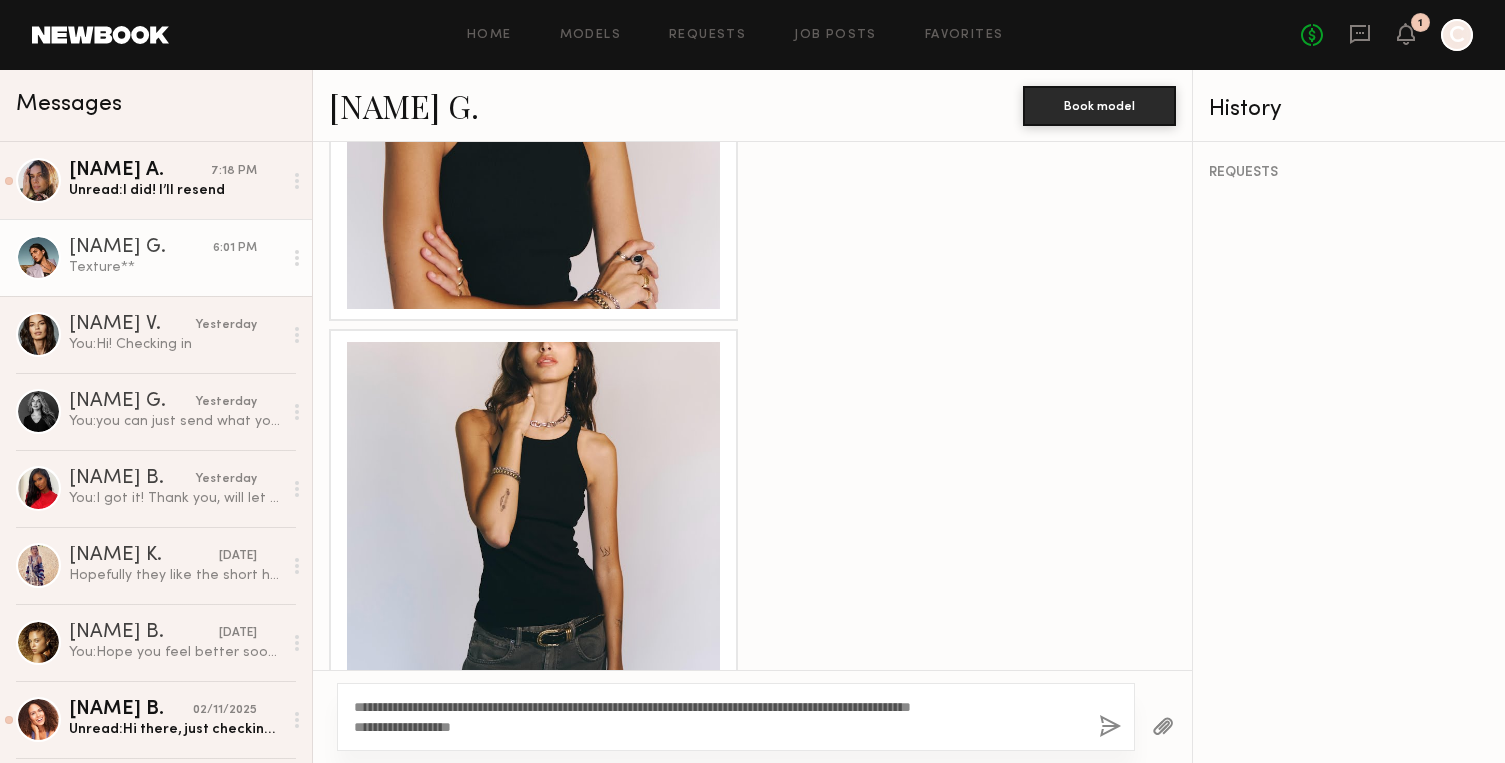 click on "**********" 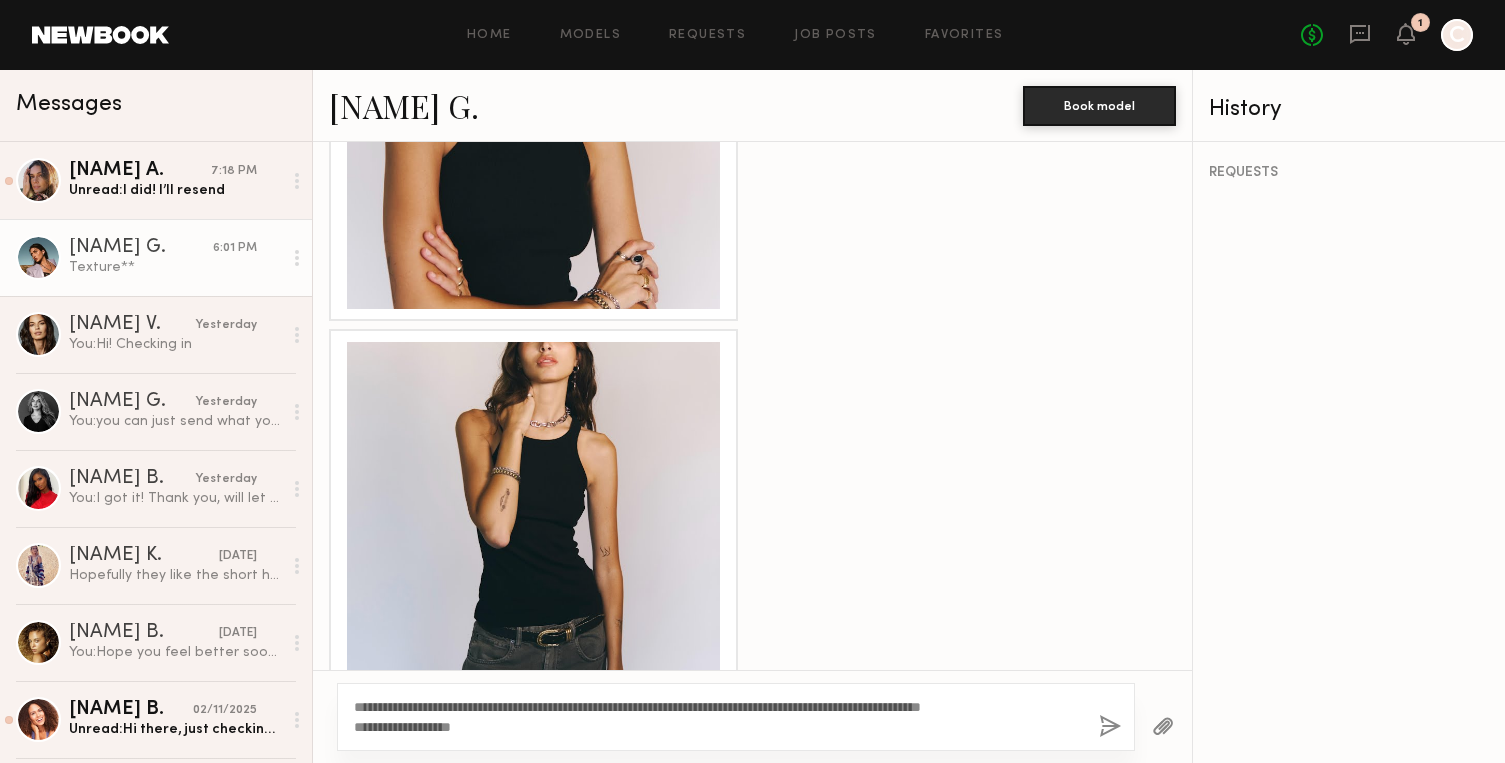 click on "**********" 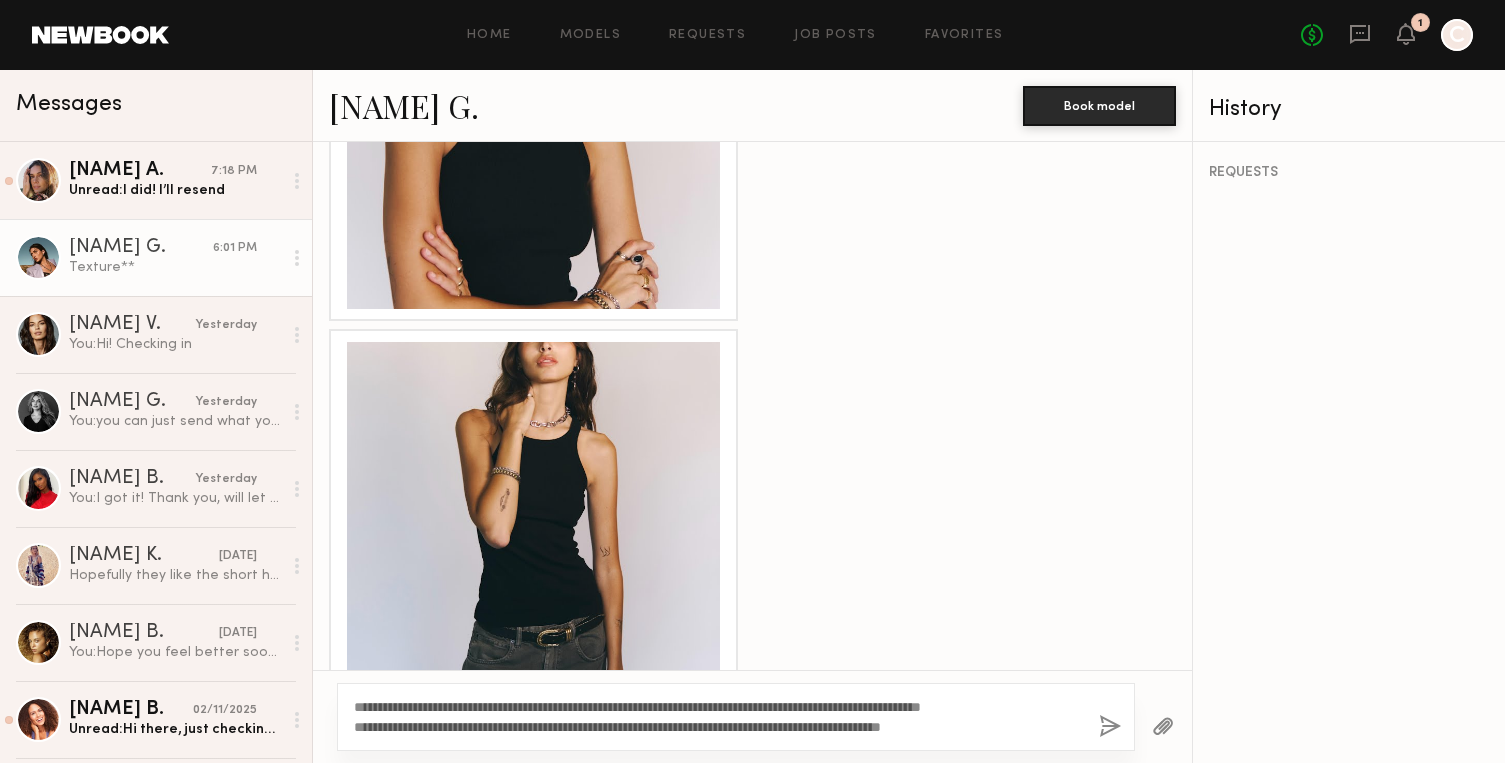 type on "**********" 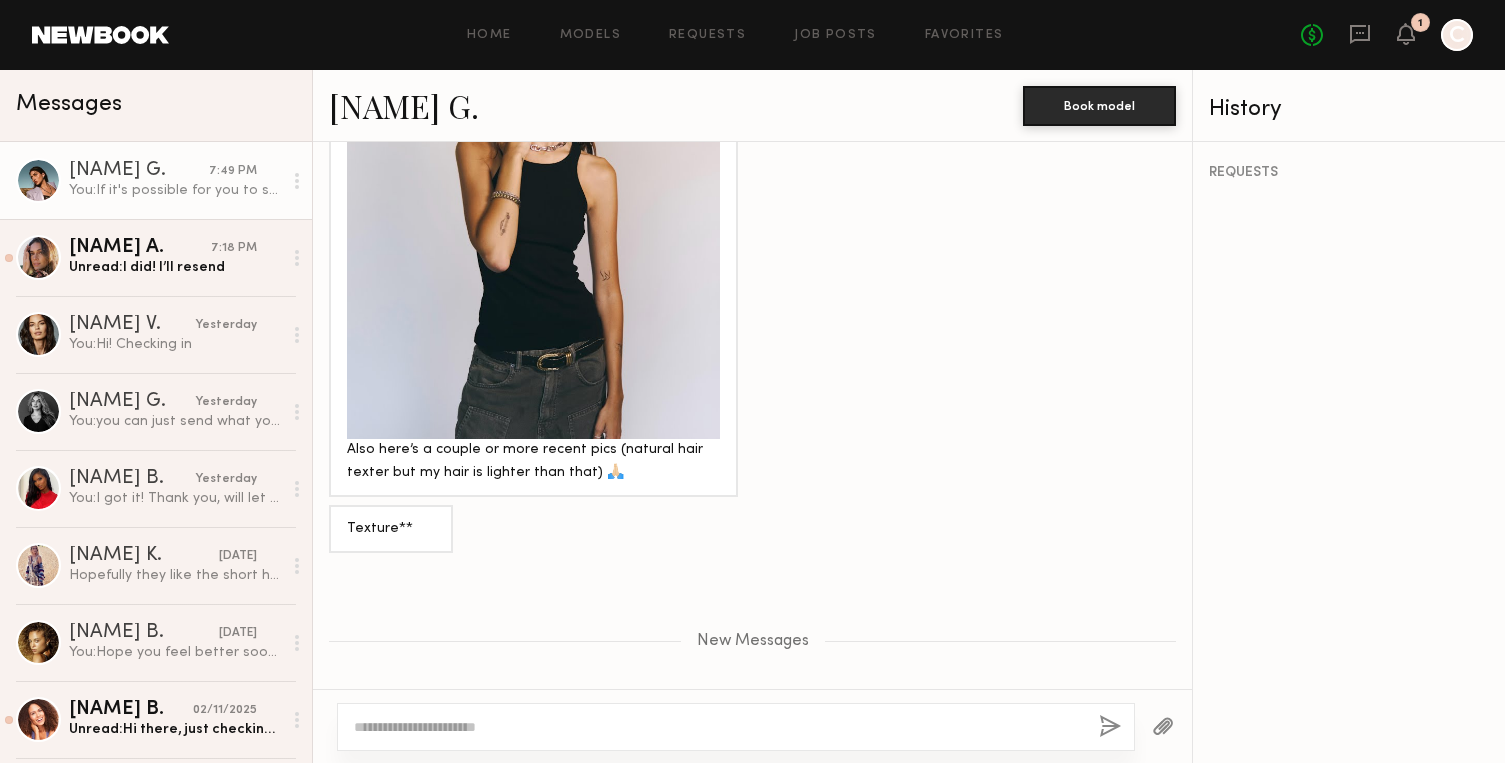 scroll, scrollTop: 3535, scrollLeft: 0, axis: vertical 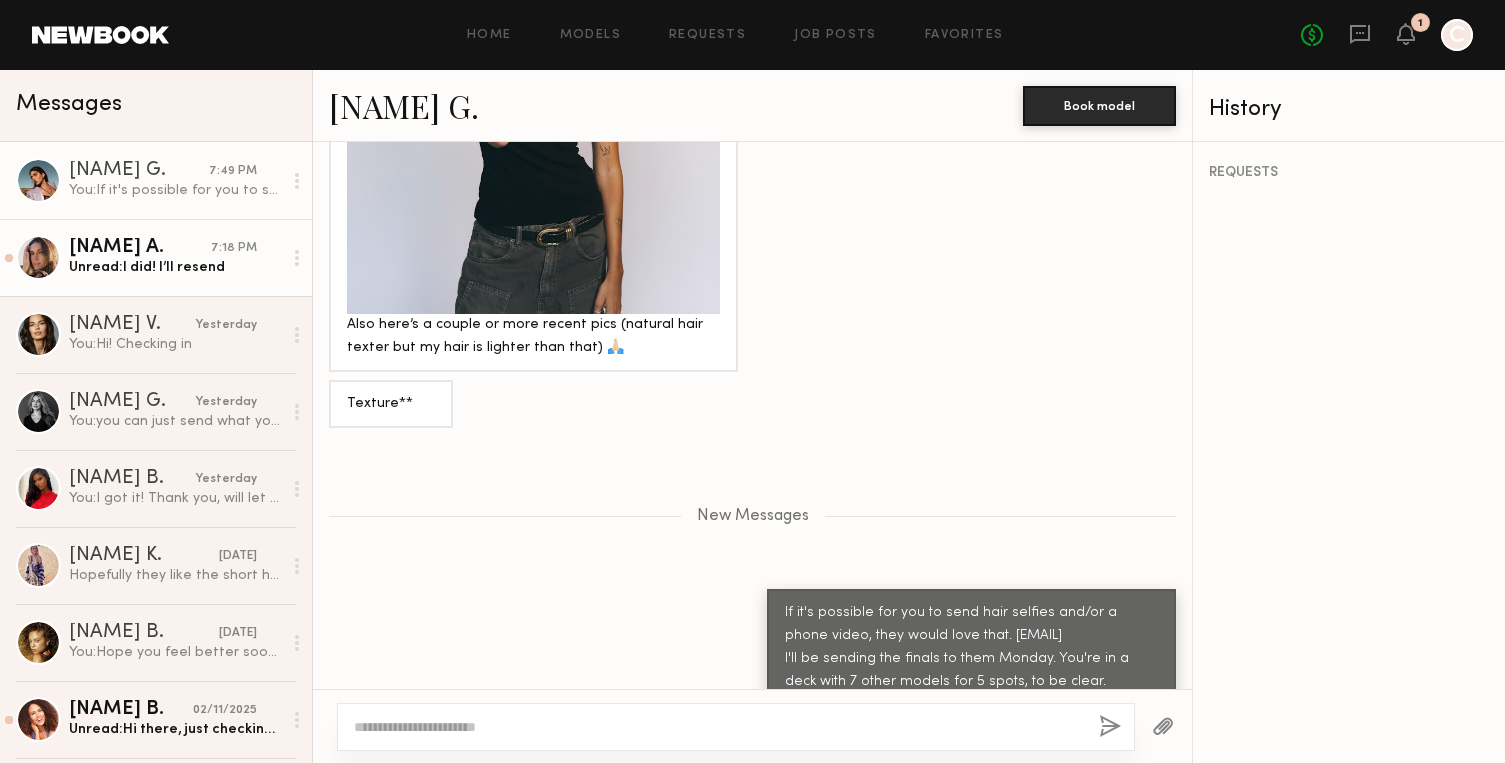 click on "Unread:  I did! I’ll resend" 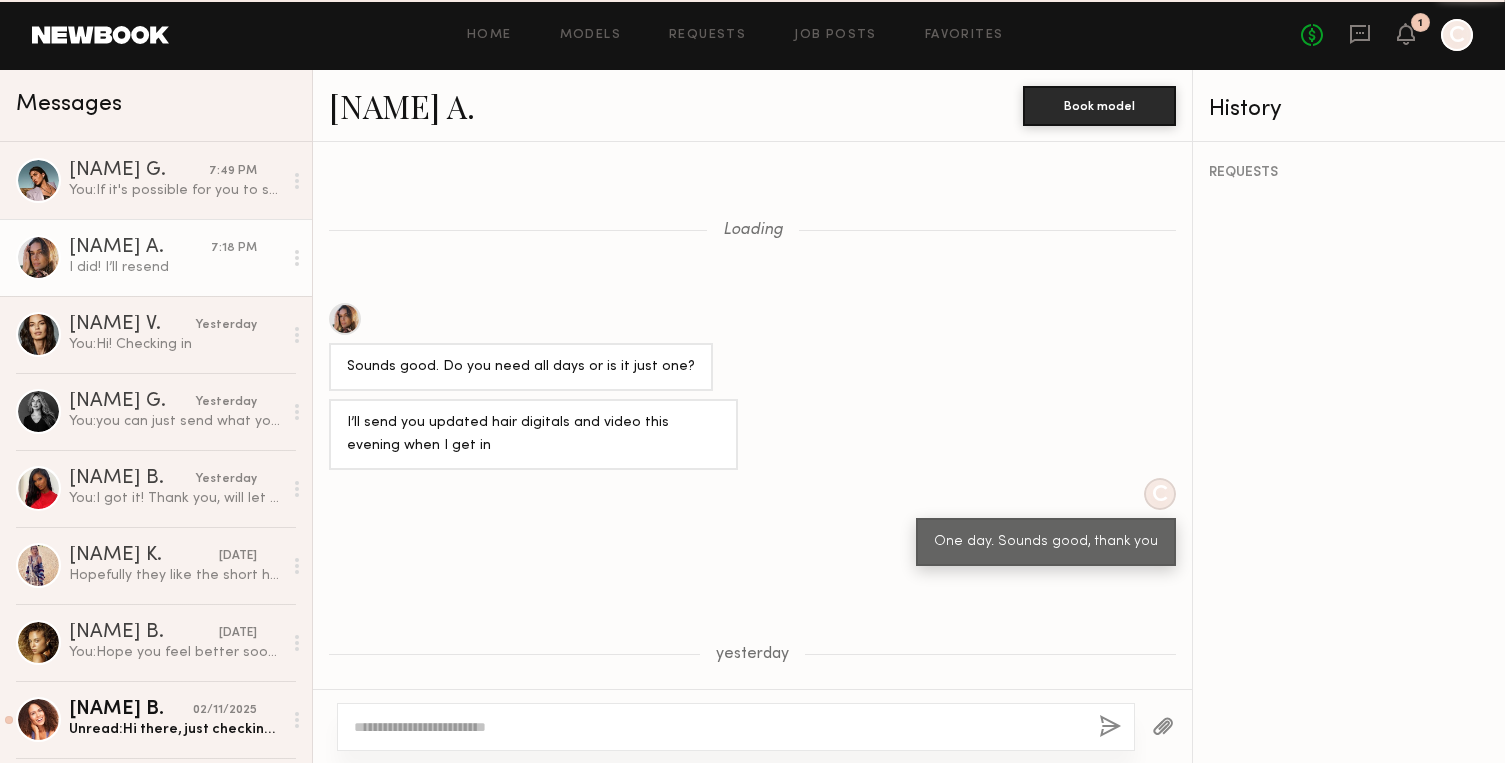 scroll, scrollTop: 1963, scrollLeft: 0, axis: vertical 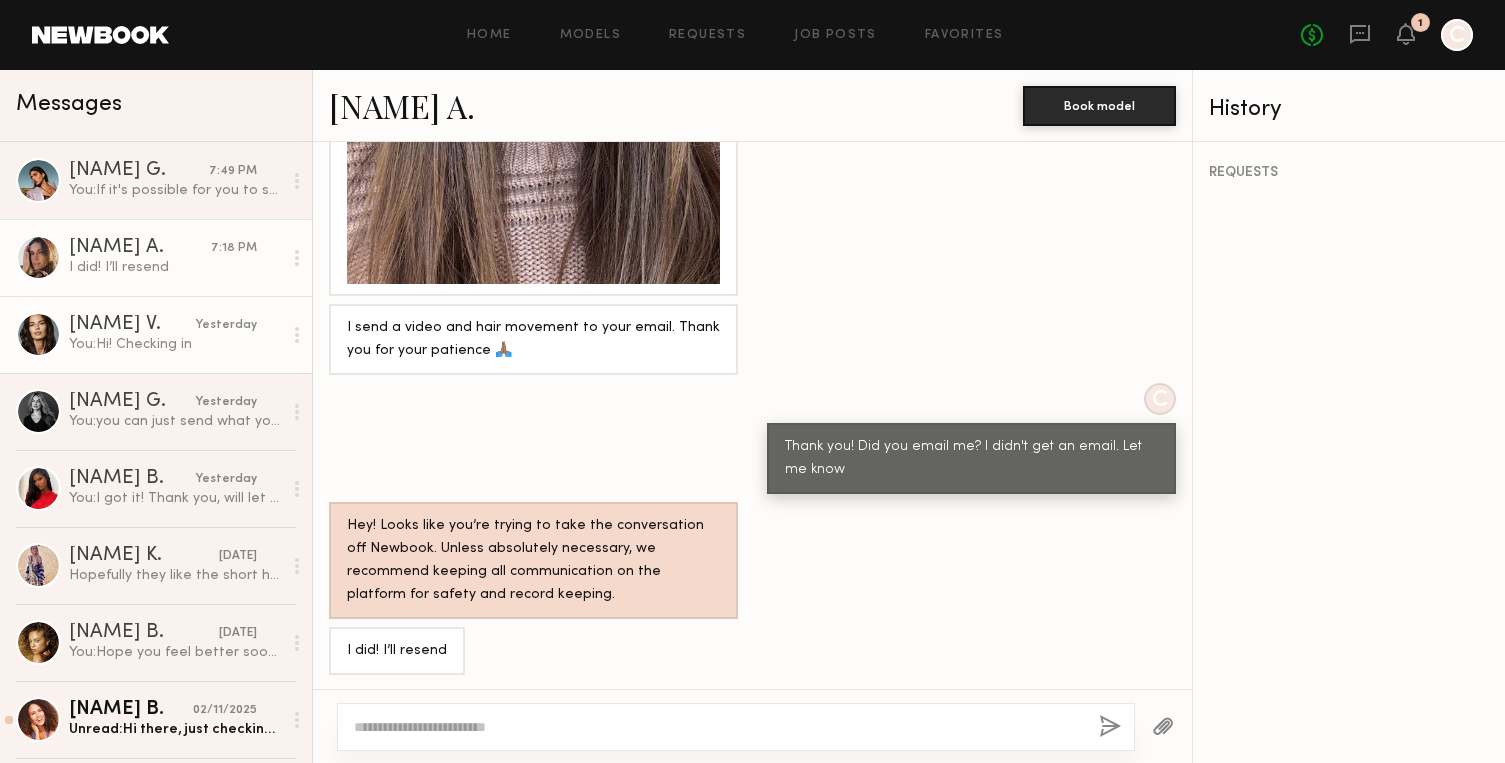 click on "You:  Hi! Checking in" 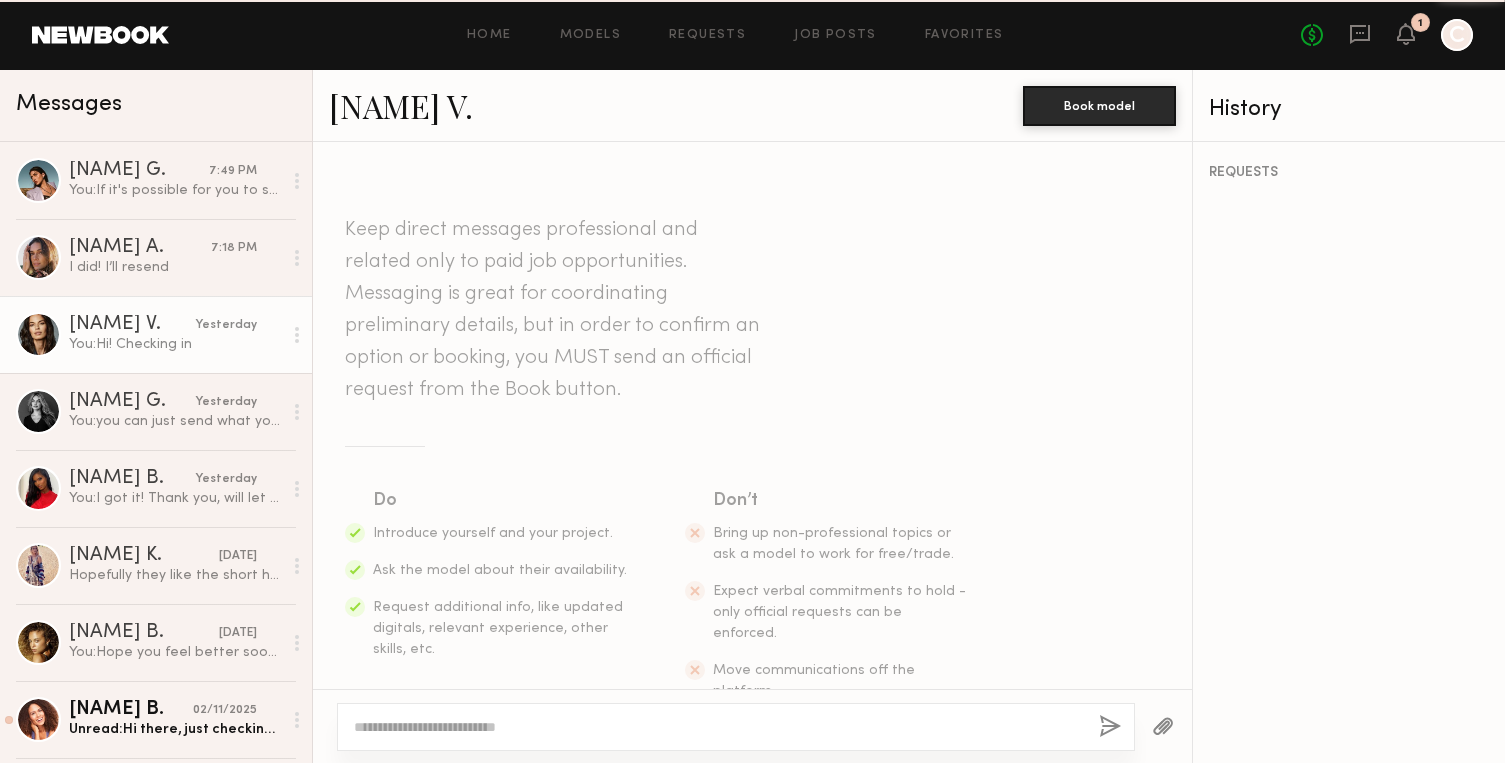 scroll, scrollTop: 1058, scrollLeft: 0, axis: vertical 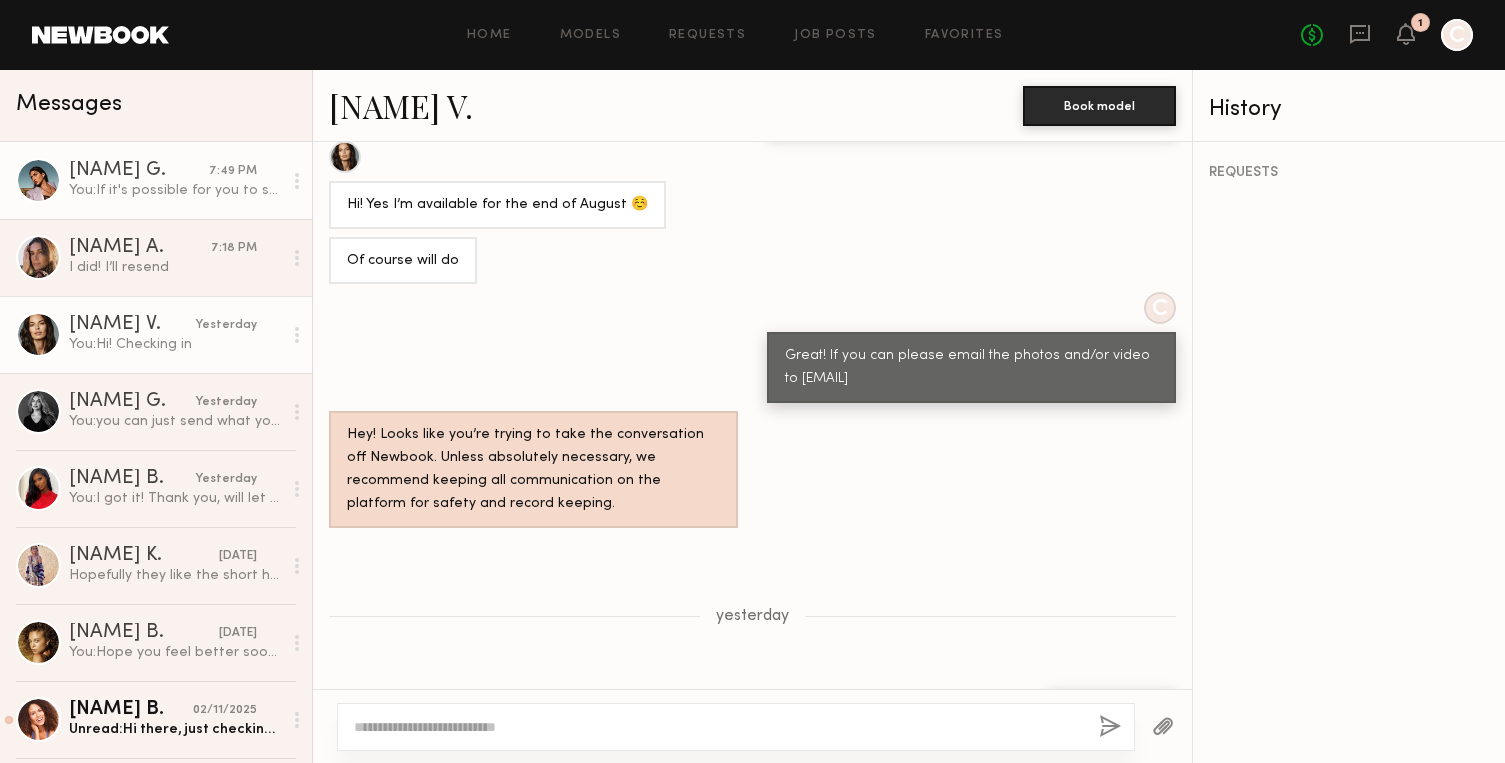click on "You:  If it's possible for you to send hair selfies and/or a phone video, they would love that. christine@lasagency.com
I'll be sending the finals to them Monday. You're in a deck with 7 other models for 5 spots, to be clear." 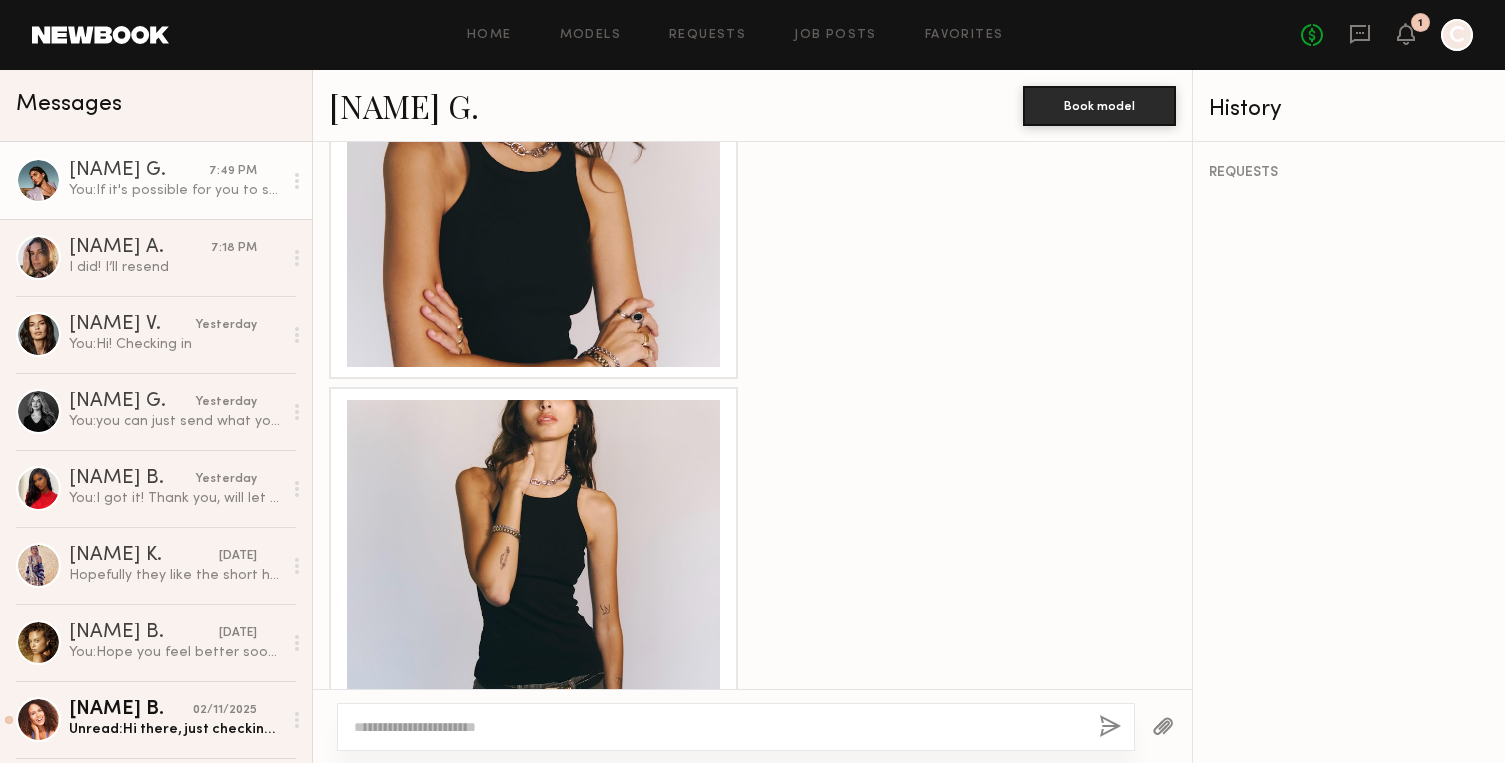 scroll, scrollTop: 3383, scrollLeft: 0, axis: vertical 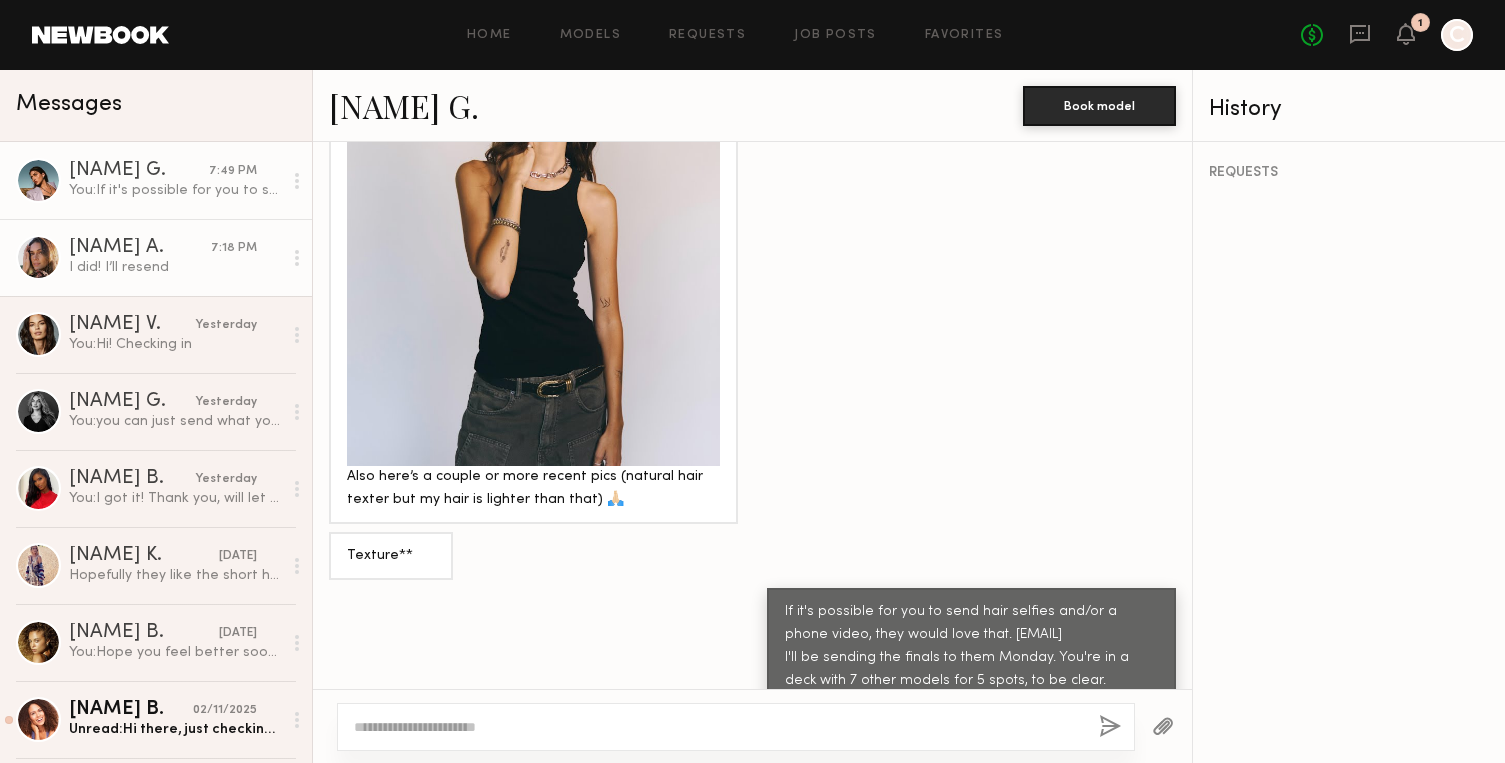 click on "I did! I’ll resend" 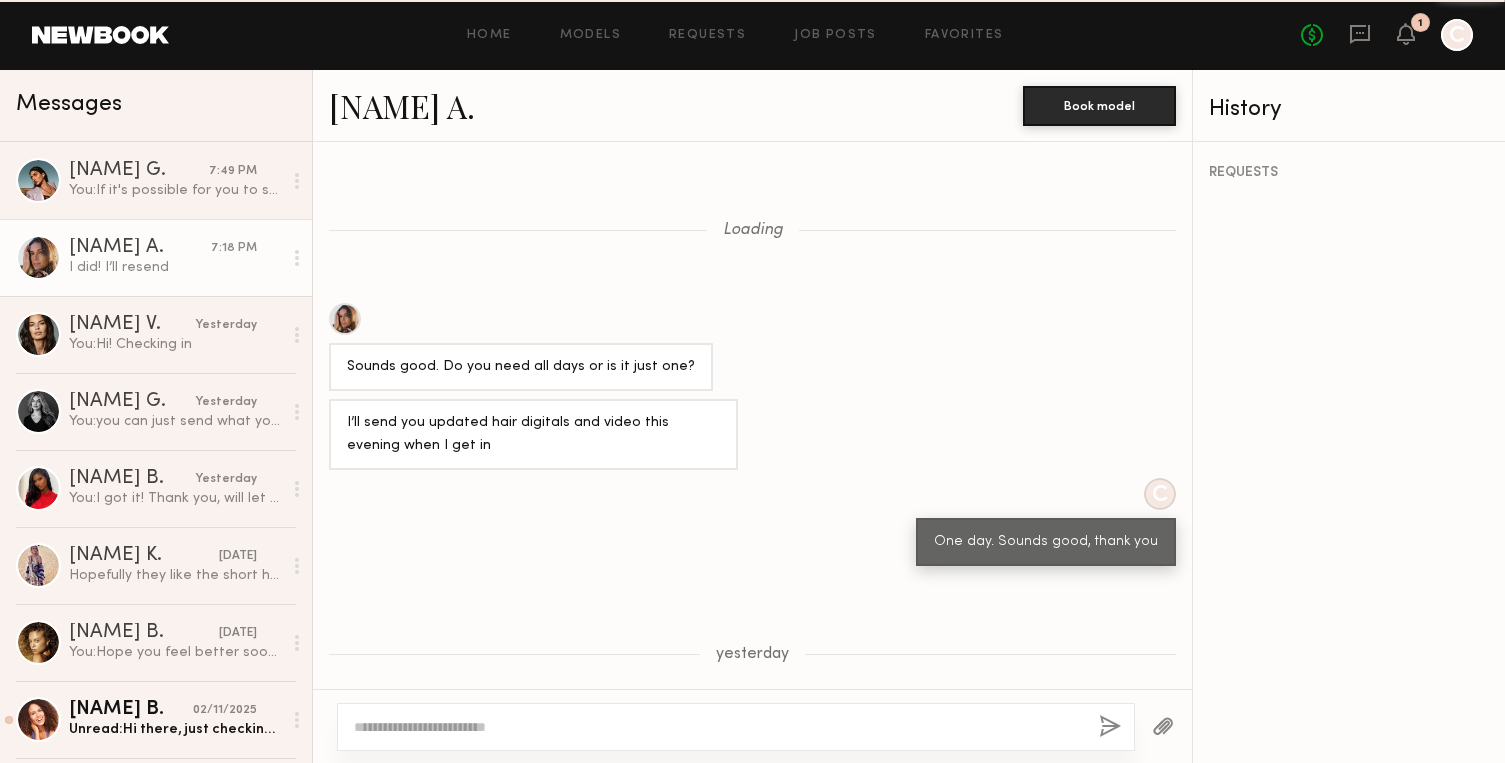 scroll, scrollTop: 1963, scrollLeft: 0, axis: vertical 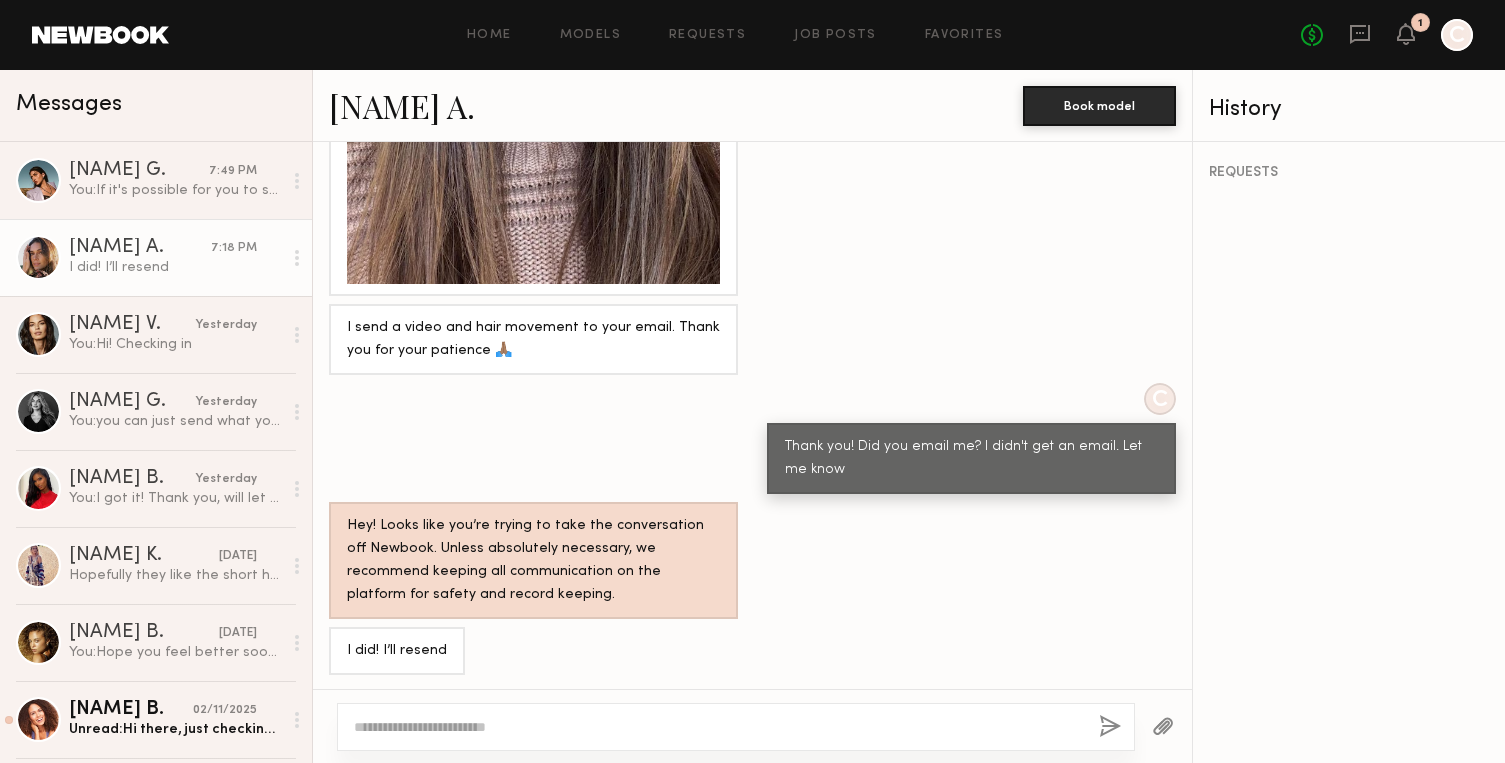 click 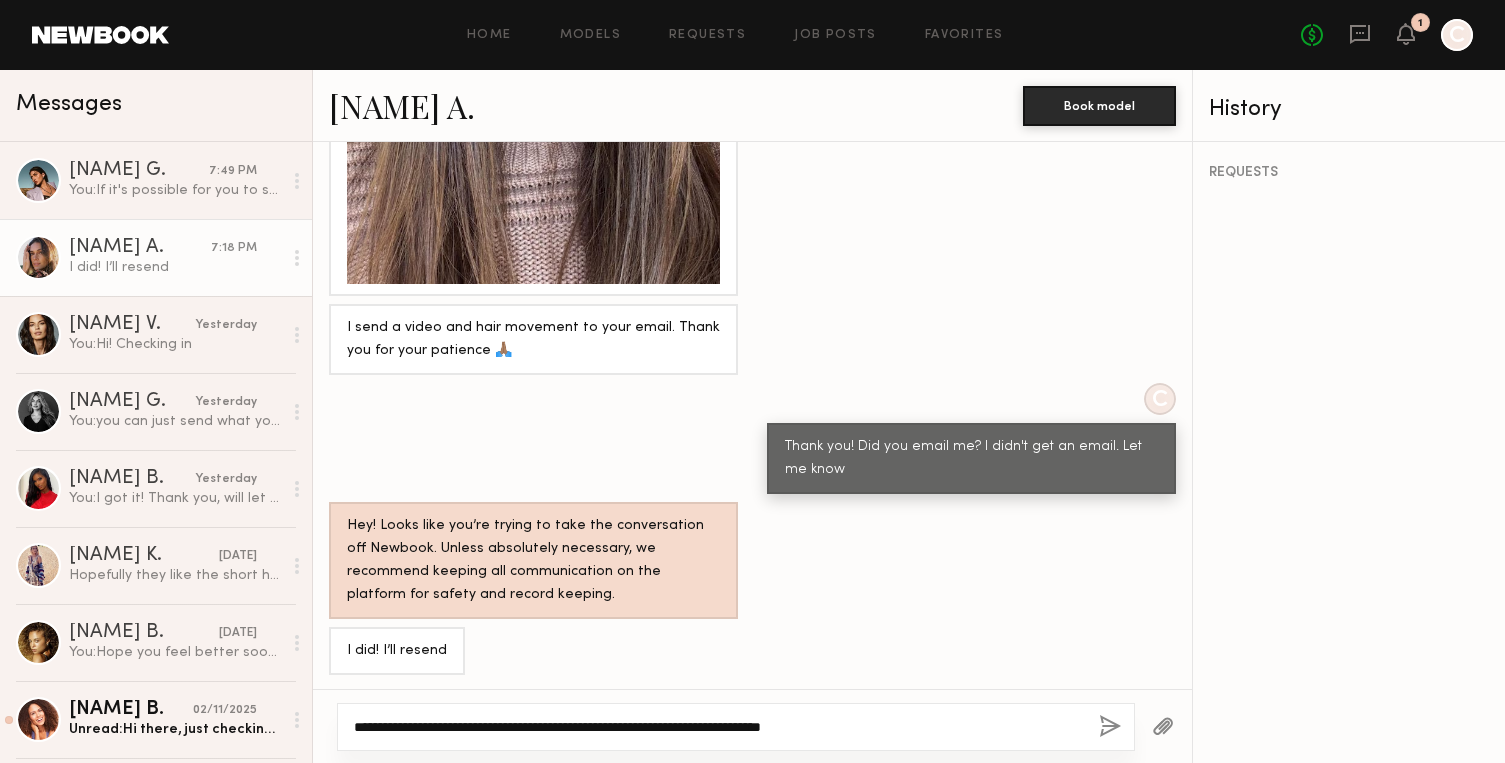 type on "**********" 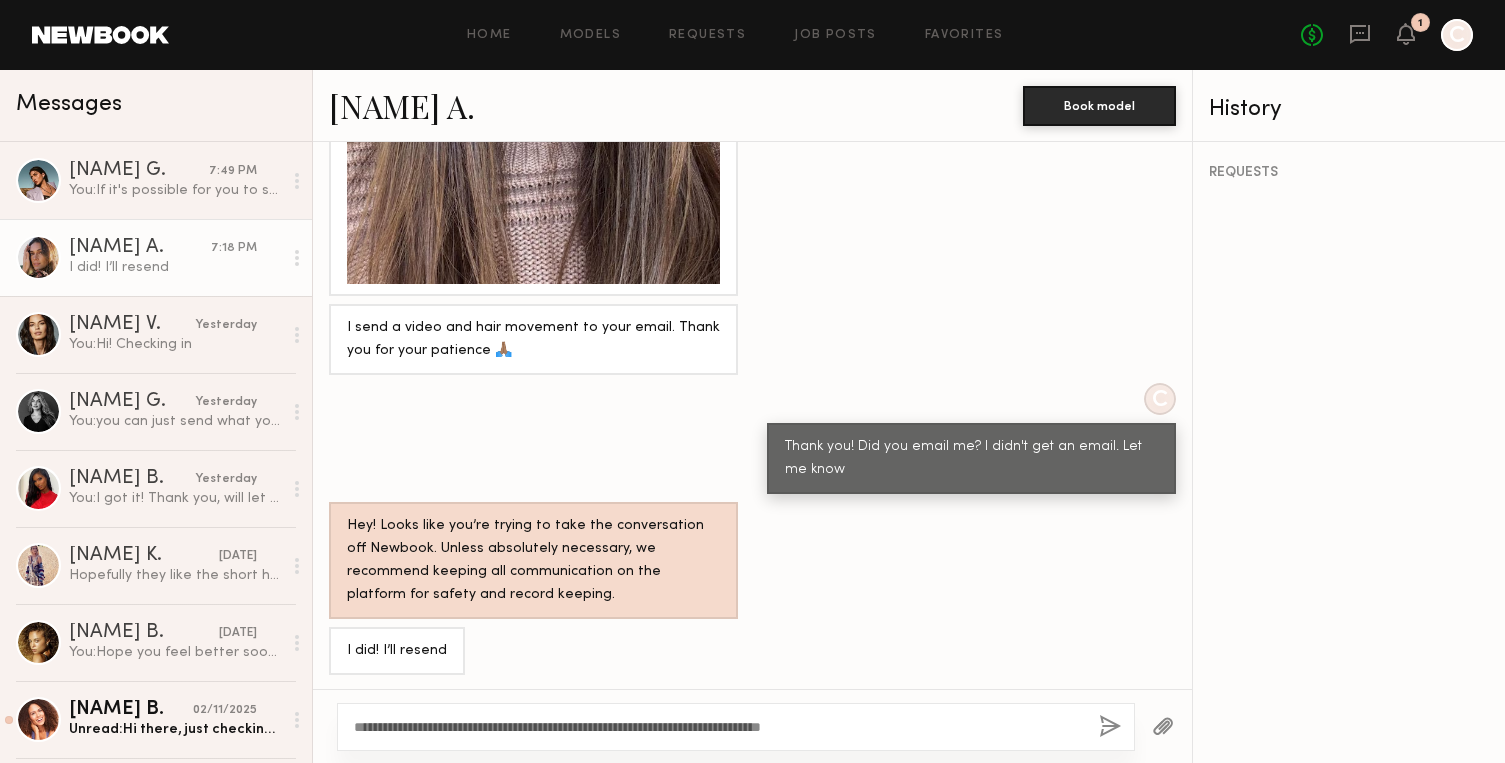 click 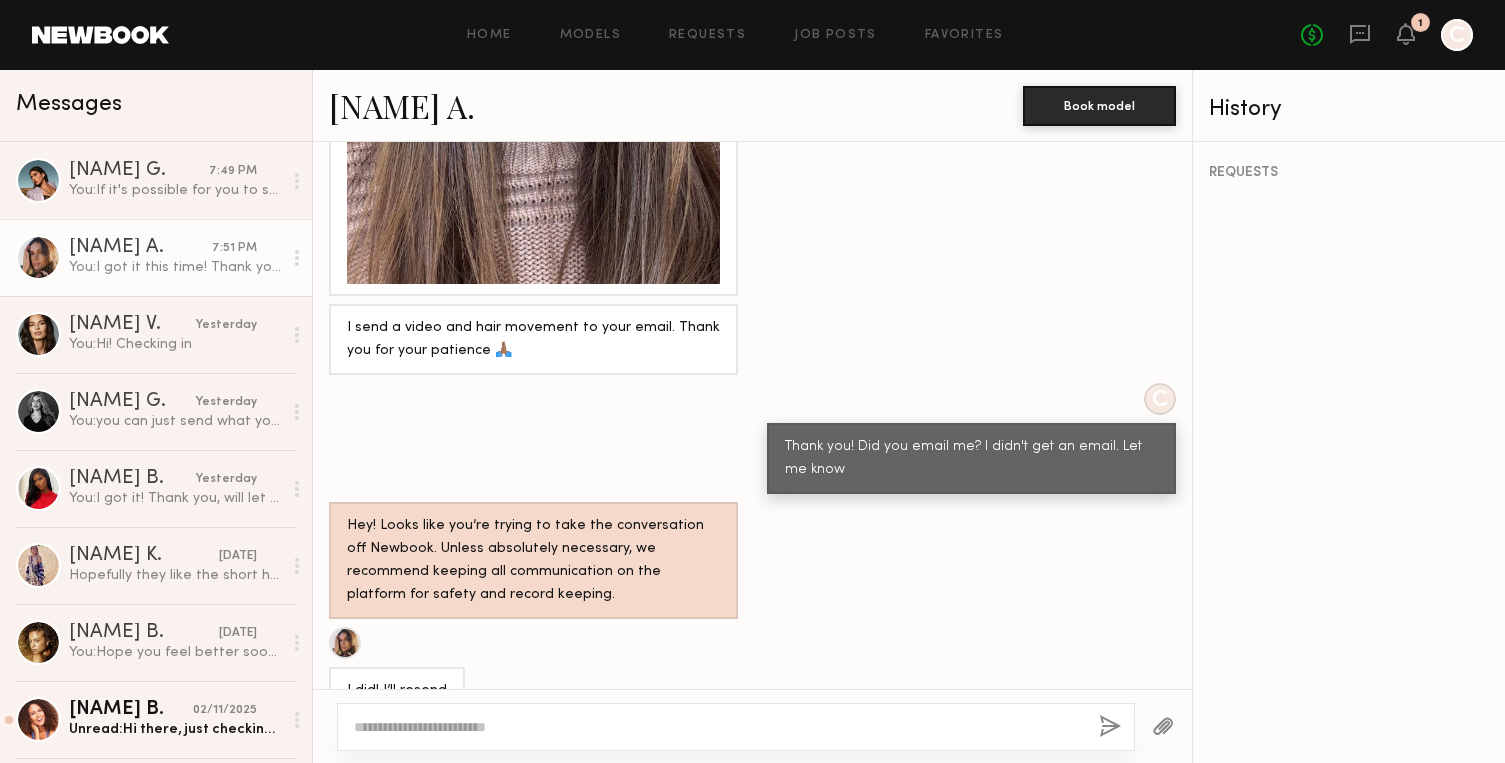 scroll, scrollTop: 2234, scrollLeft: 0, axis: vertical 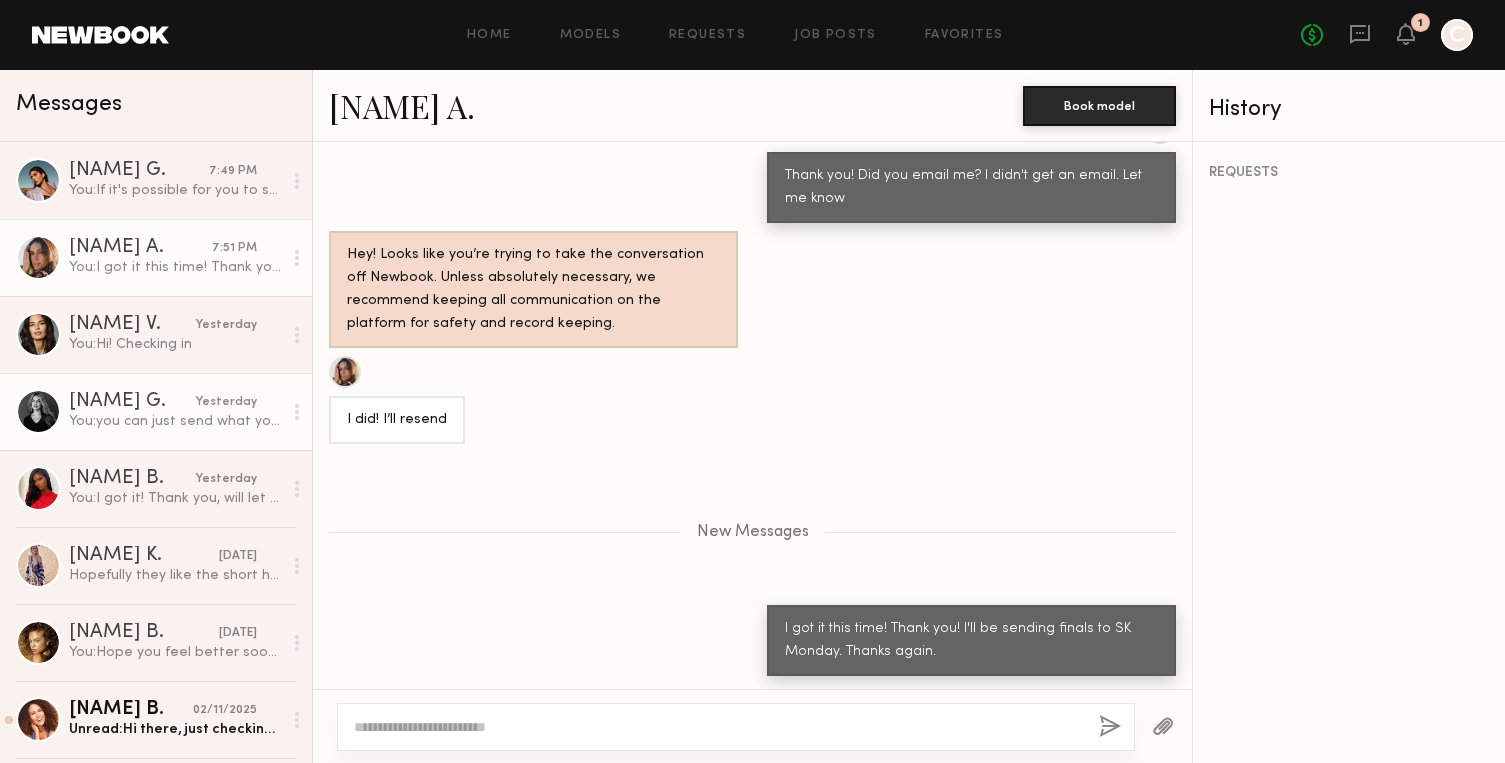 click on "You:  you can just send what you have :)" 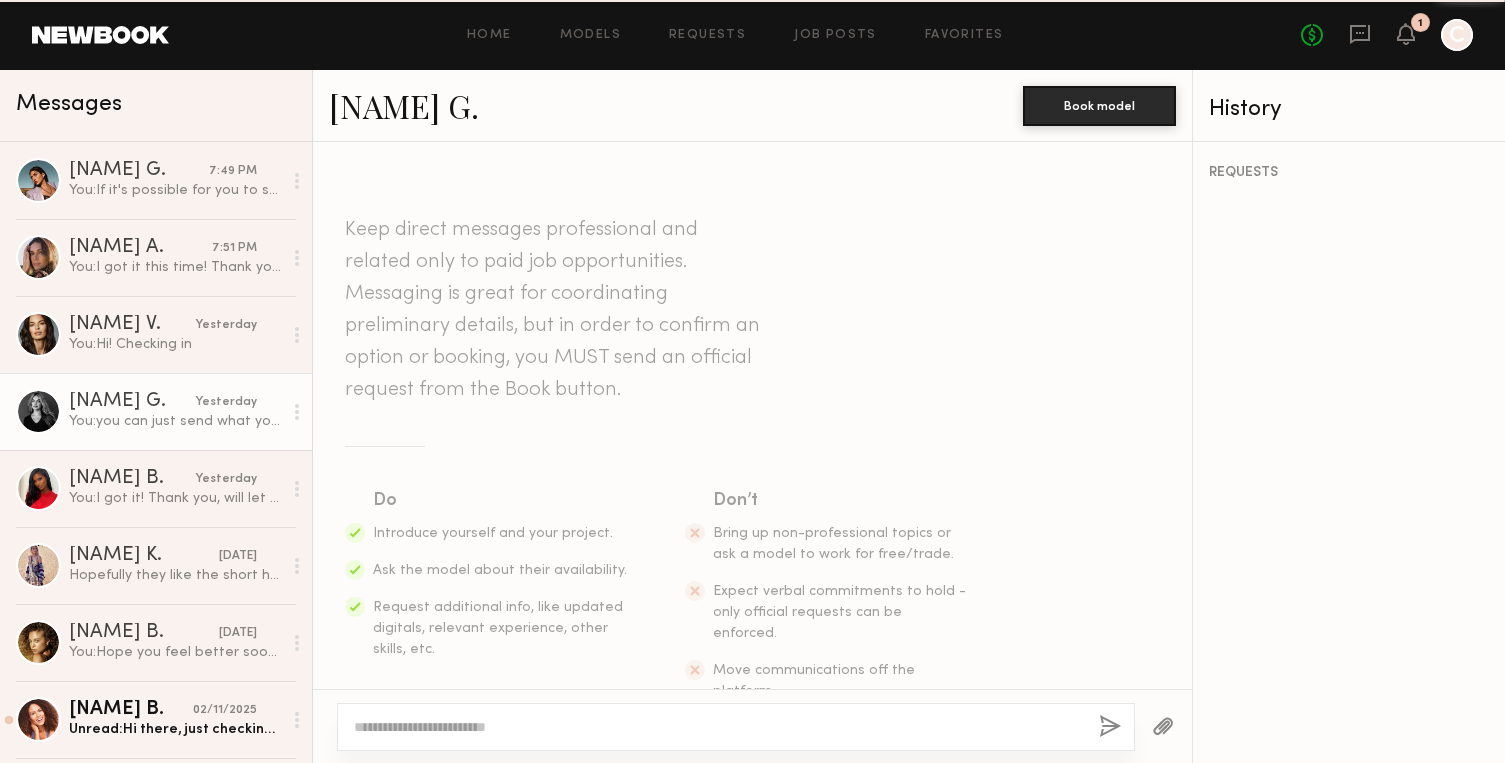 scroll, scrollTop: 1601, scrollLeft: 0, axis: vertical 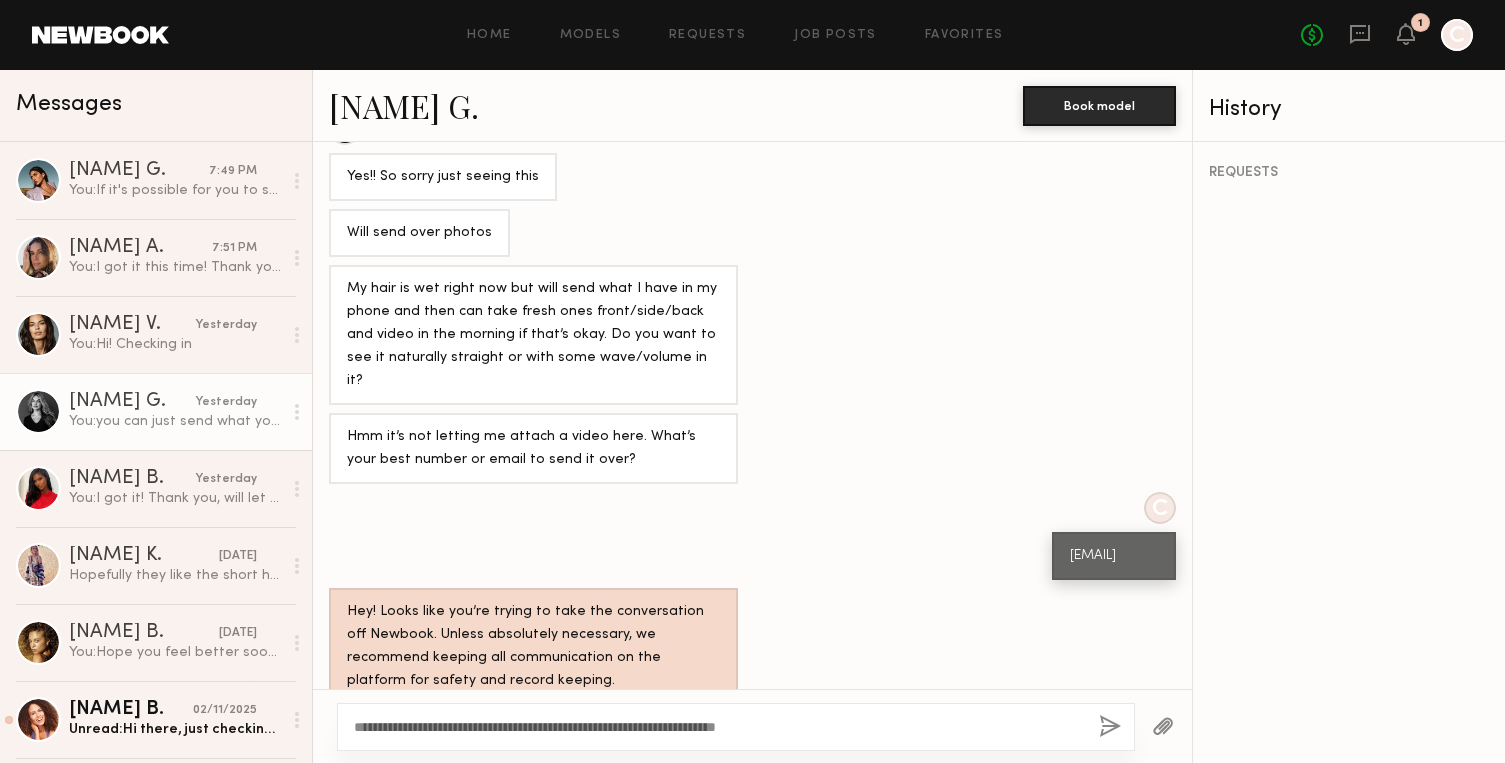 click on "**********" 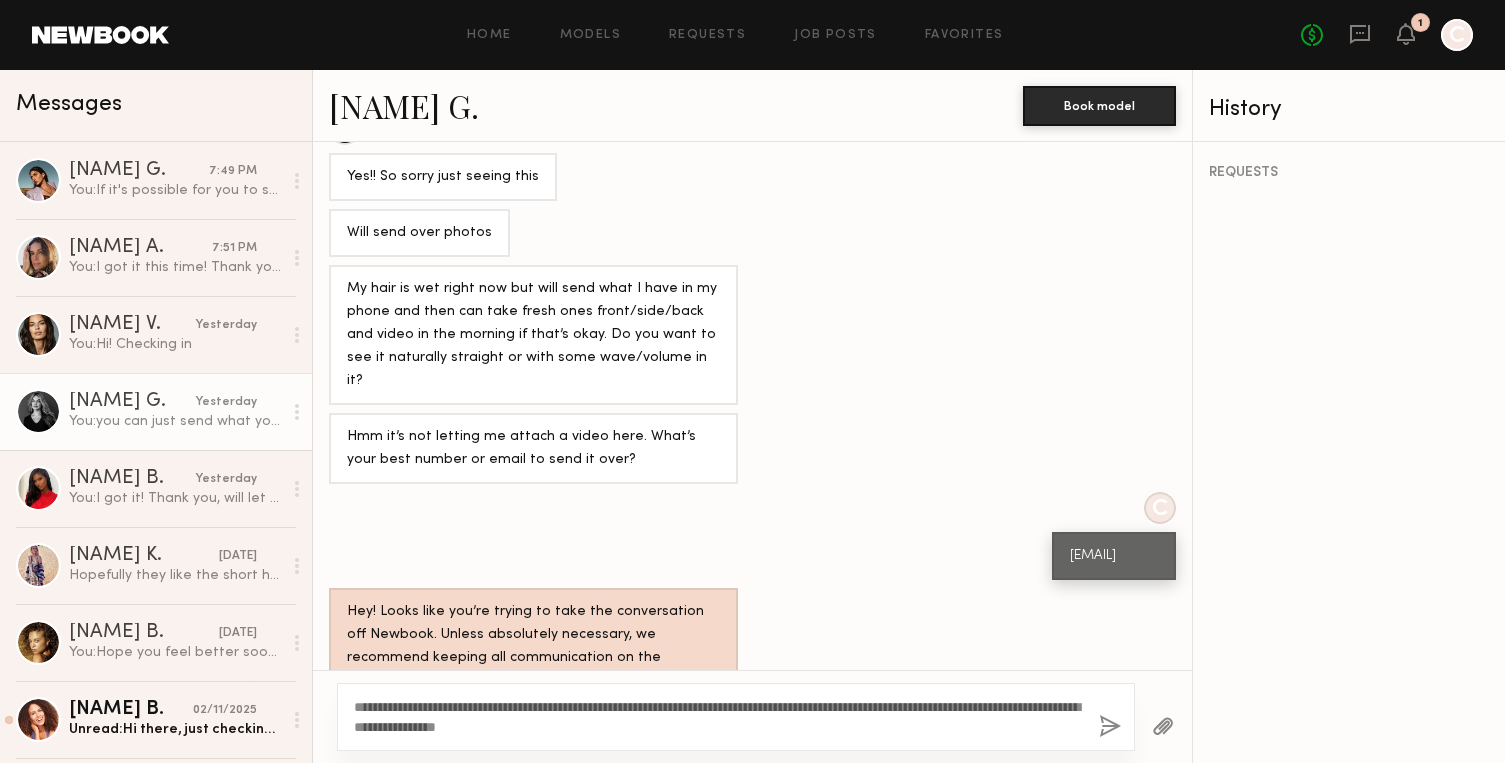 type on "**********" 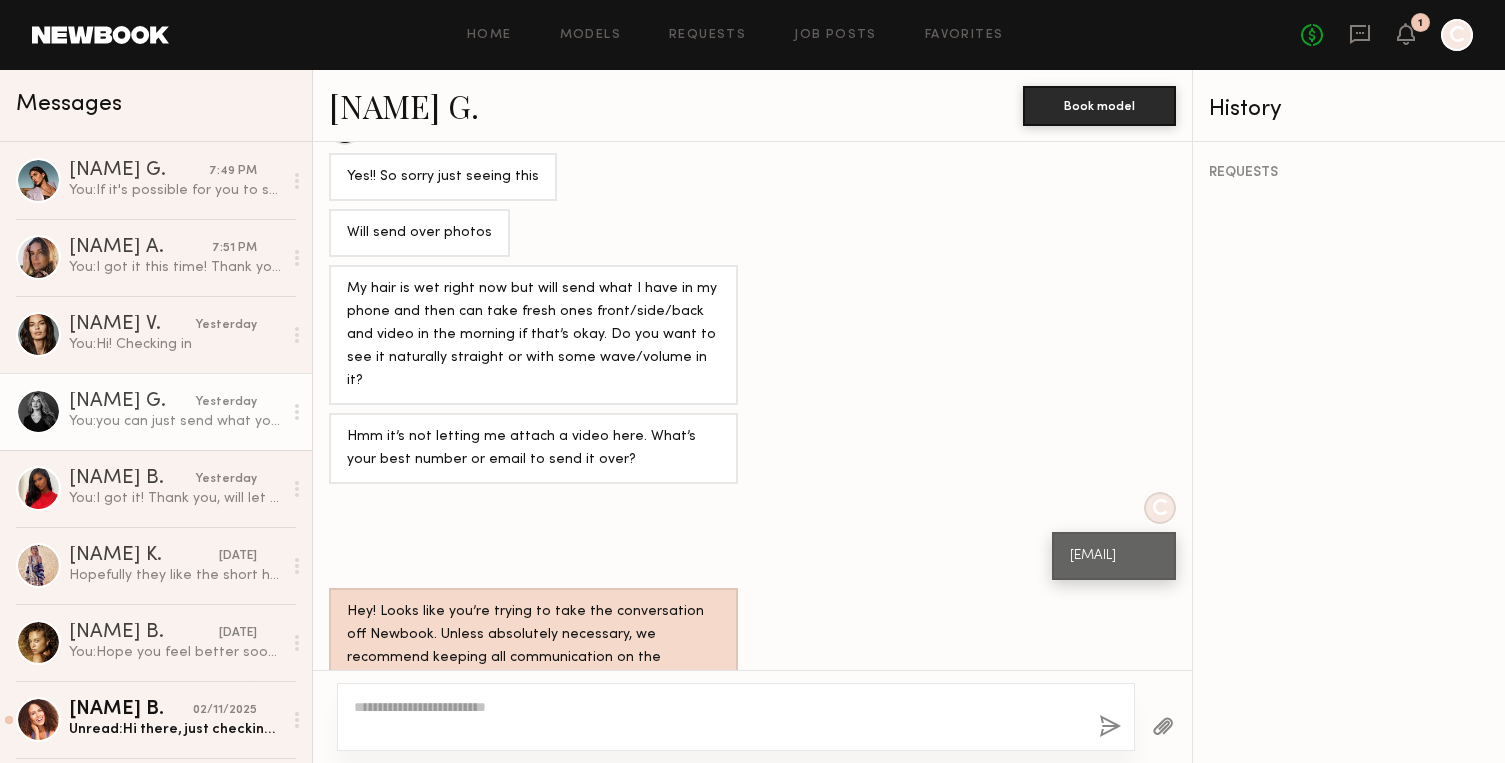 scroll, scrollTop: 1855, scrollLeft: 0, axis: vertical 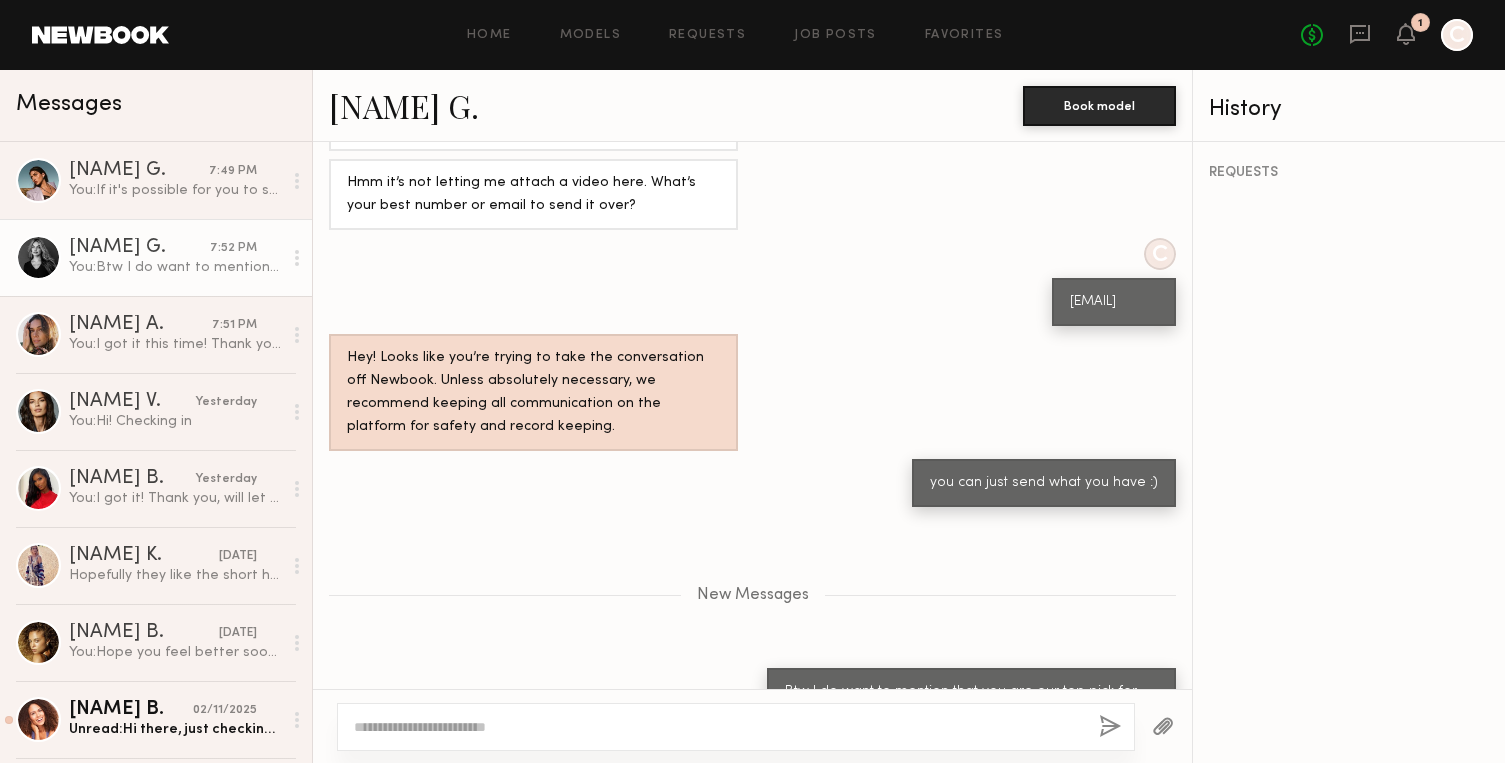 click on "[FIRST] [LAST]" 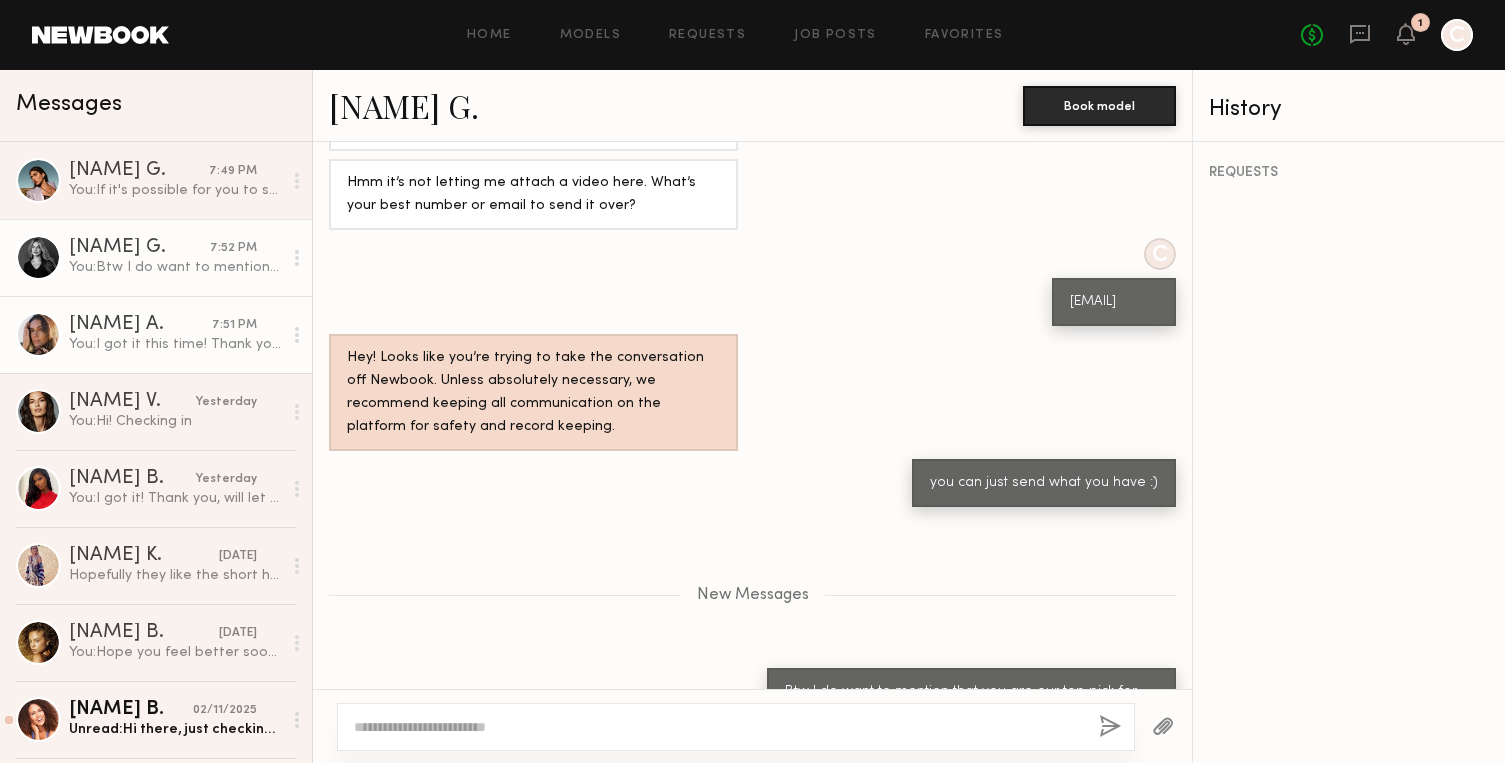 click on "[FIRST] [LAST]" 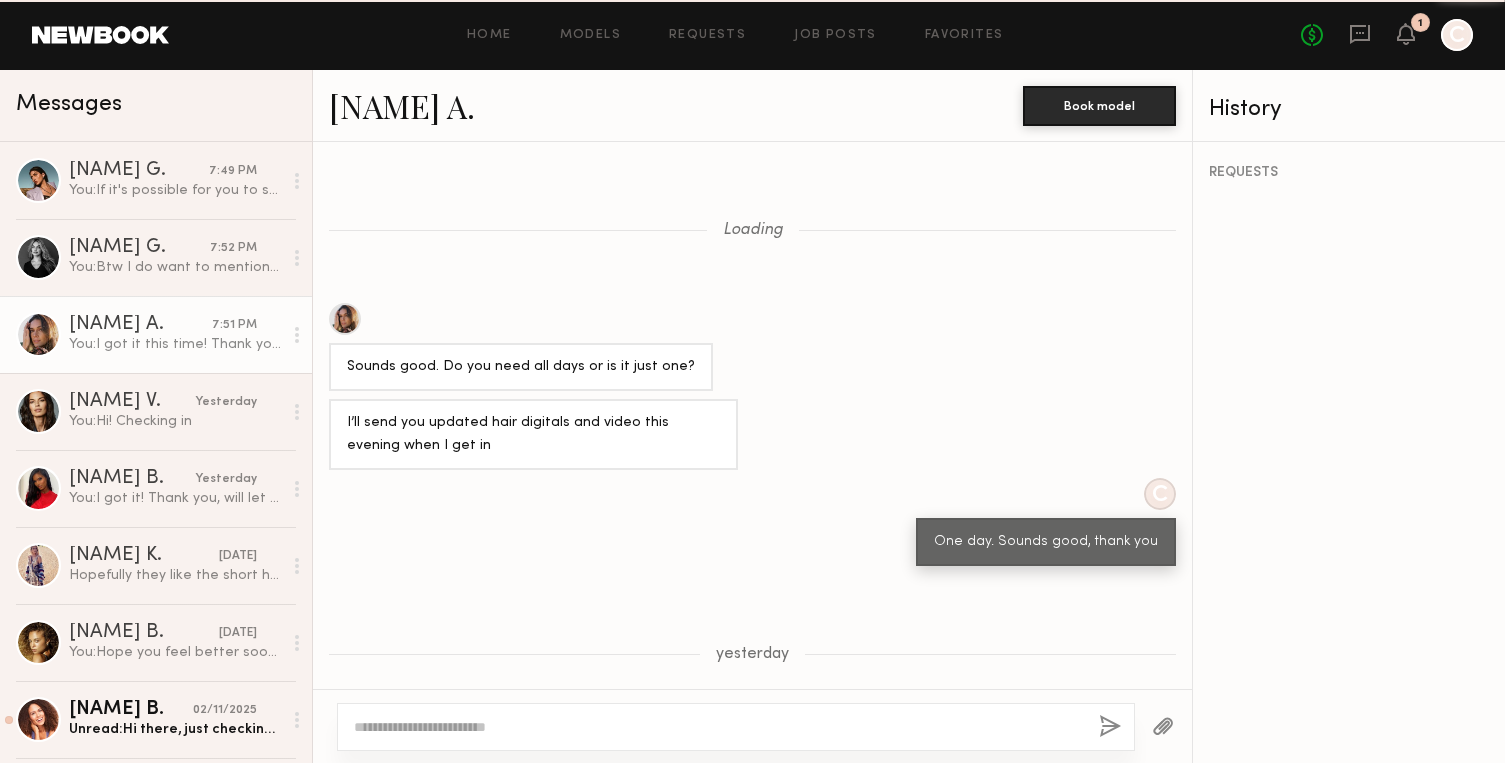 scroll, scrollTop: 2082, scrollLeft: 0, axis: vertical 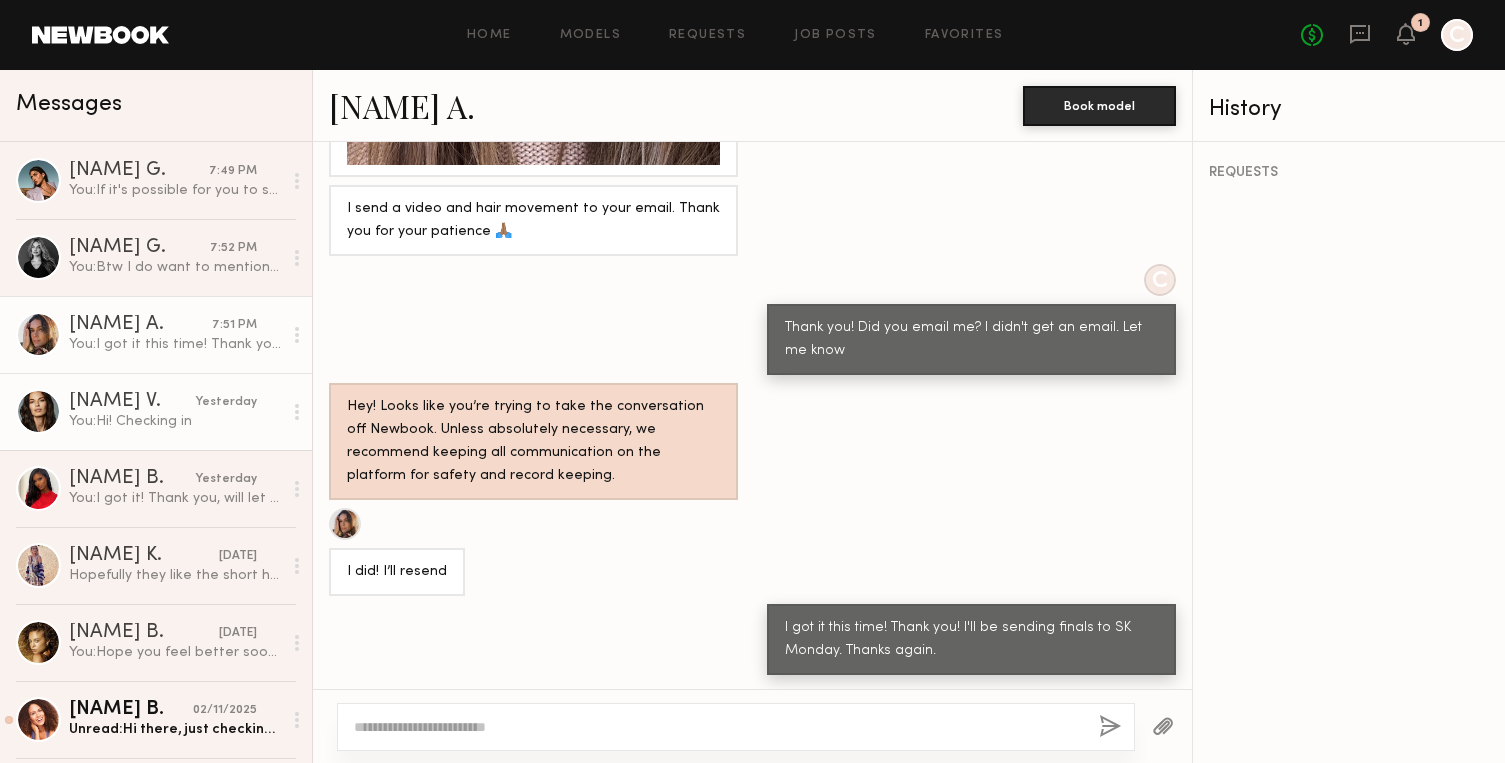 click on "[FIRST] [LAST]" 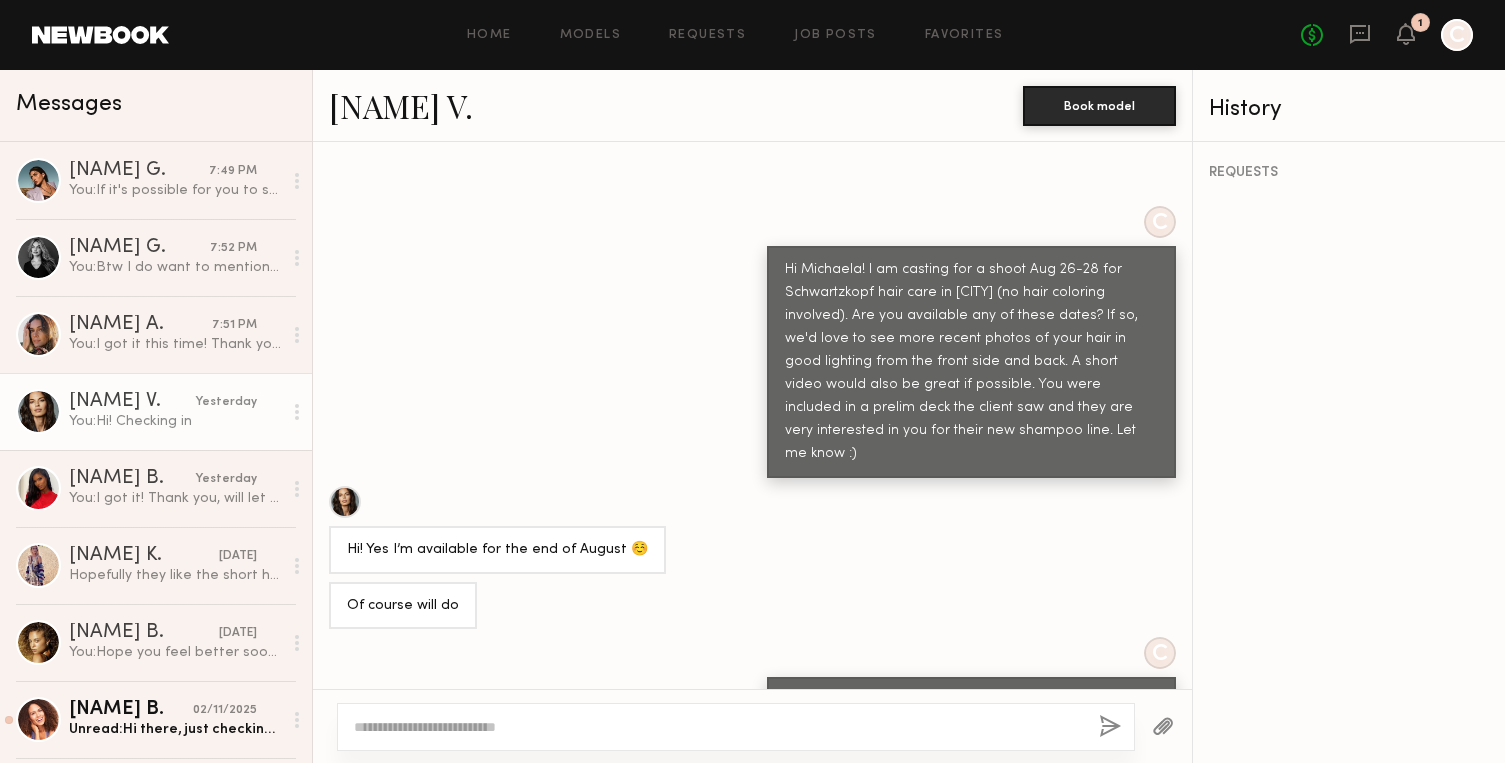 scroll, scrollTop: 716, scrollLeft: 0, axis: vertical 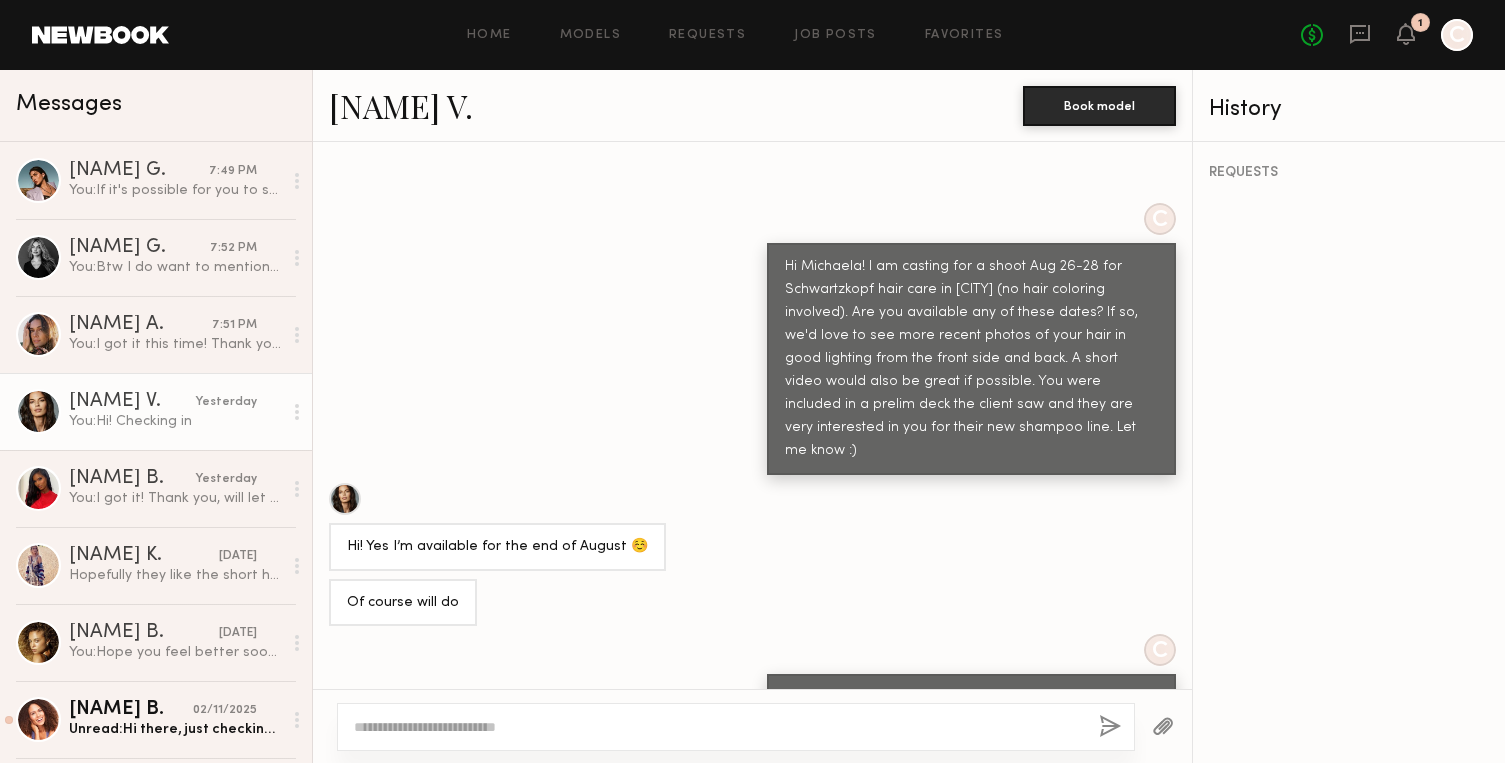 click on "[FIRST] [LAST]" 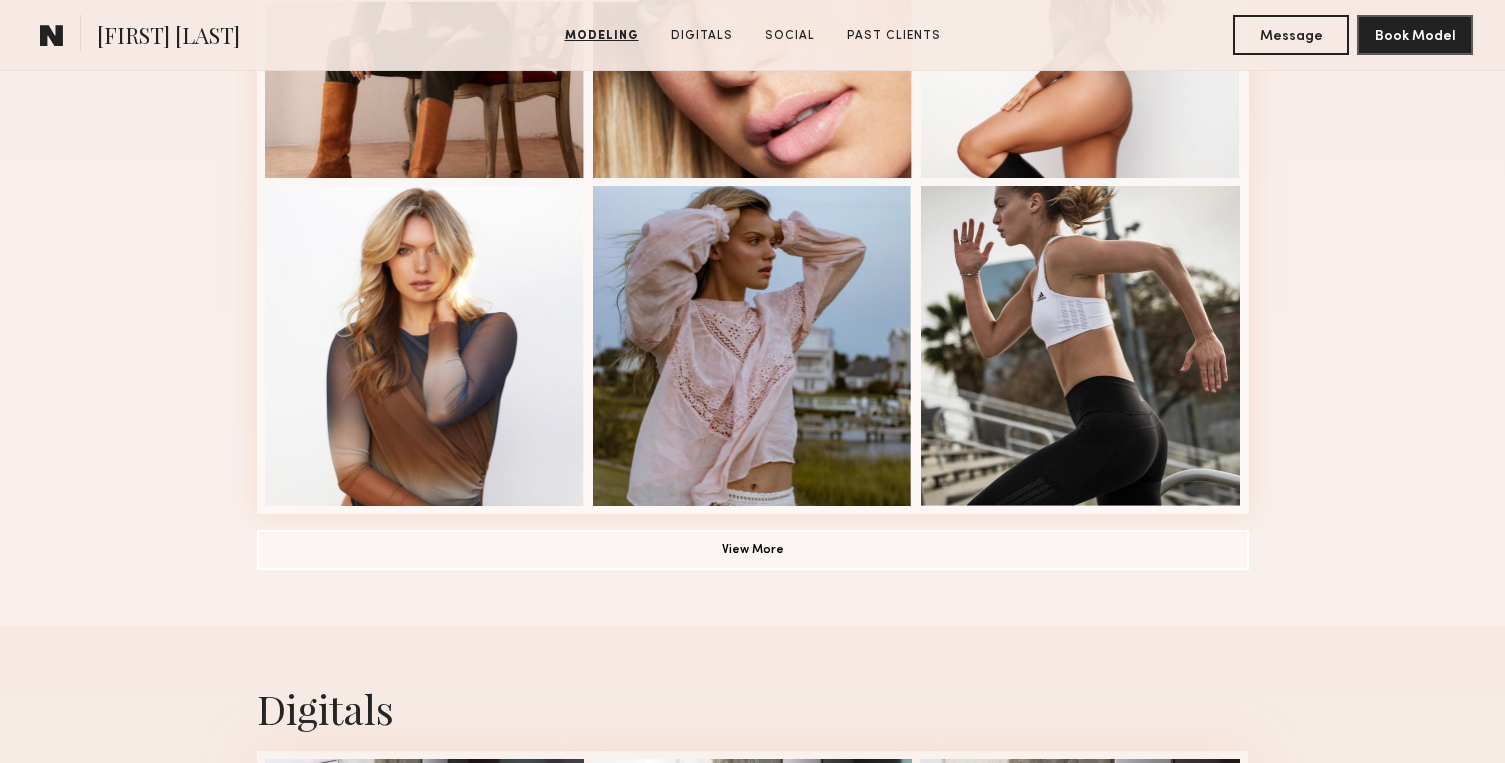 scroll, scrollTop: 1390, scrollLeft: 0, axis: vertical 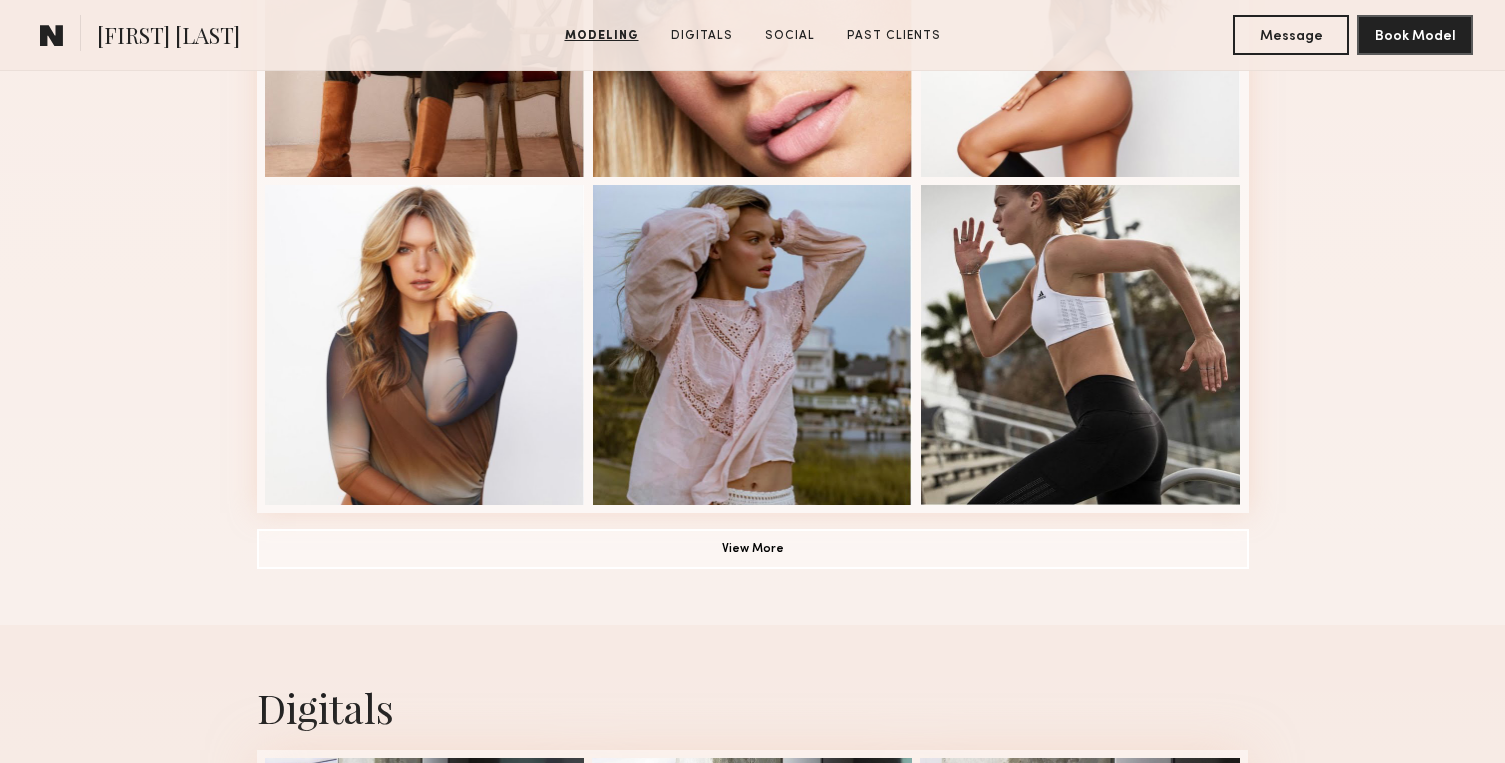click on "Modeling Portfolio View More" at bounding box center [753, -154] 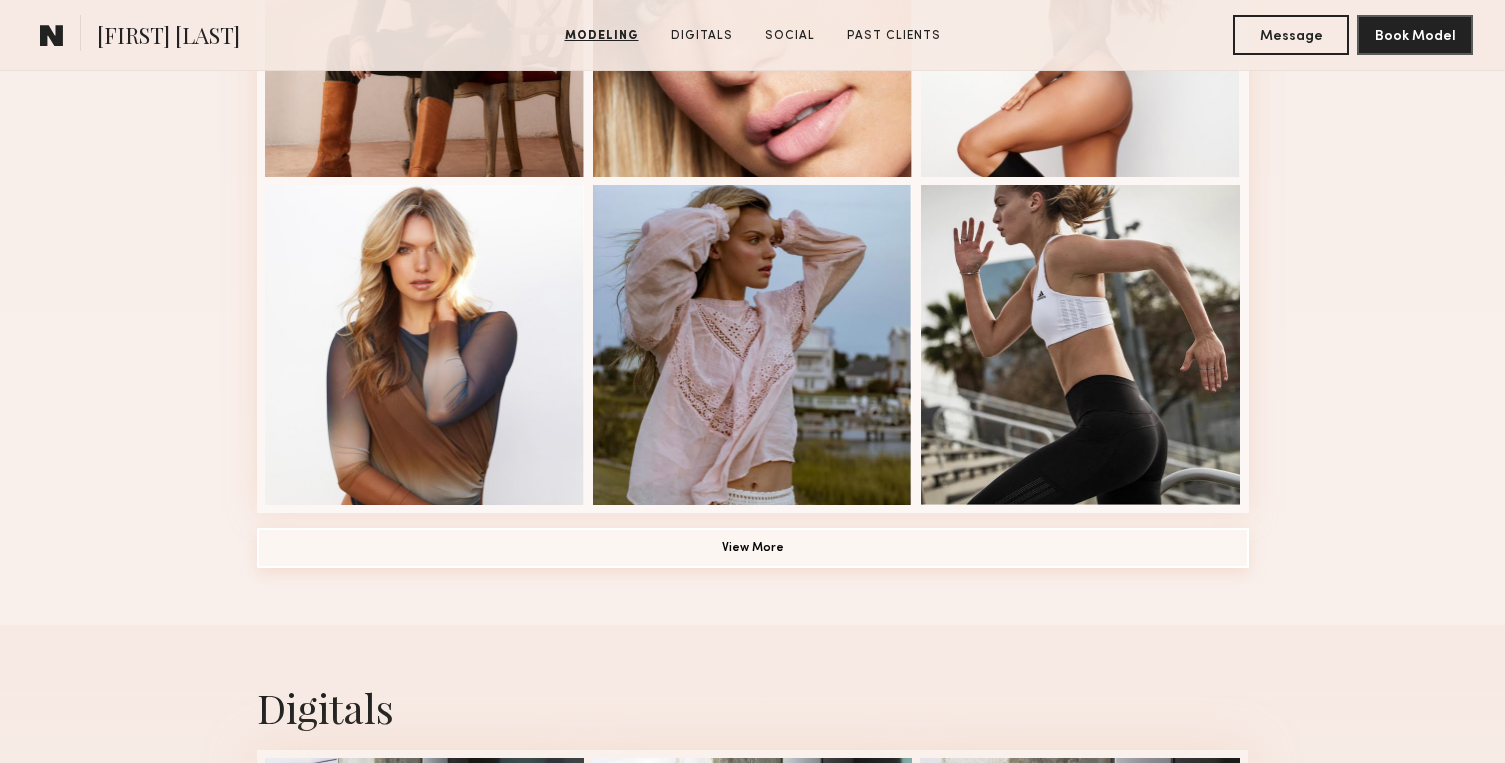 click on "View More" 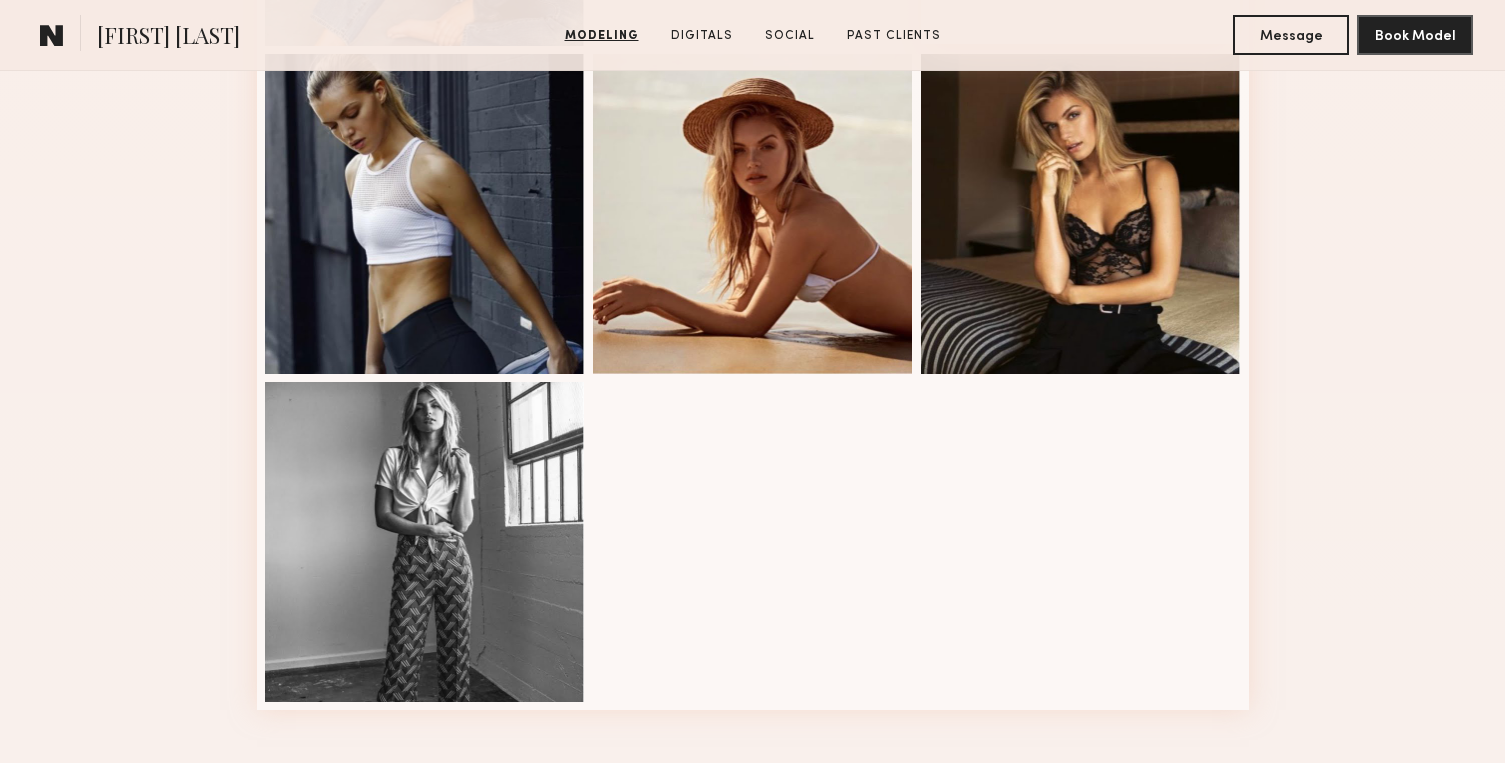 scroll, scrollTop: 2578, scrollLeft: 0, axis: vertical 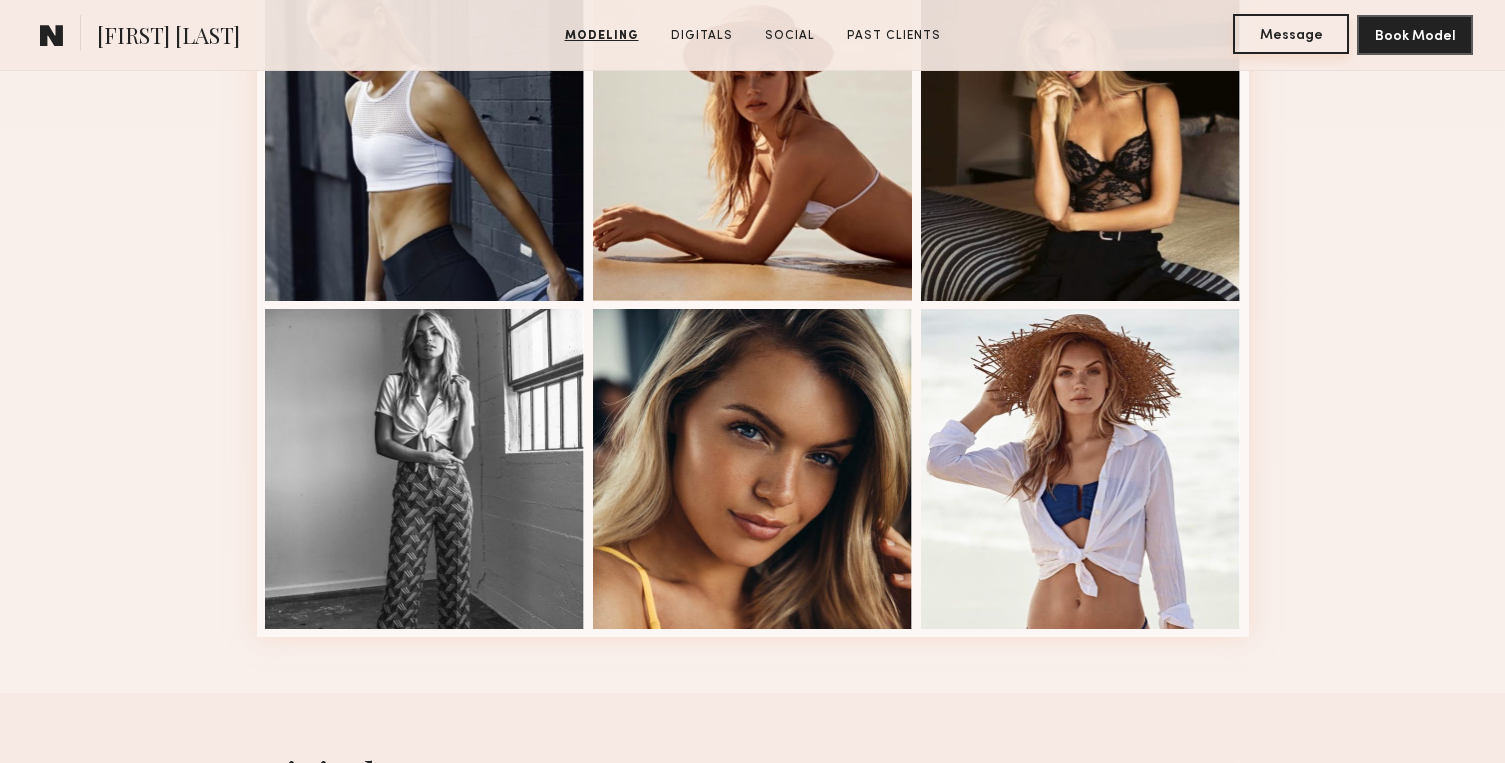 click on "Message" 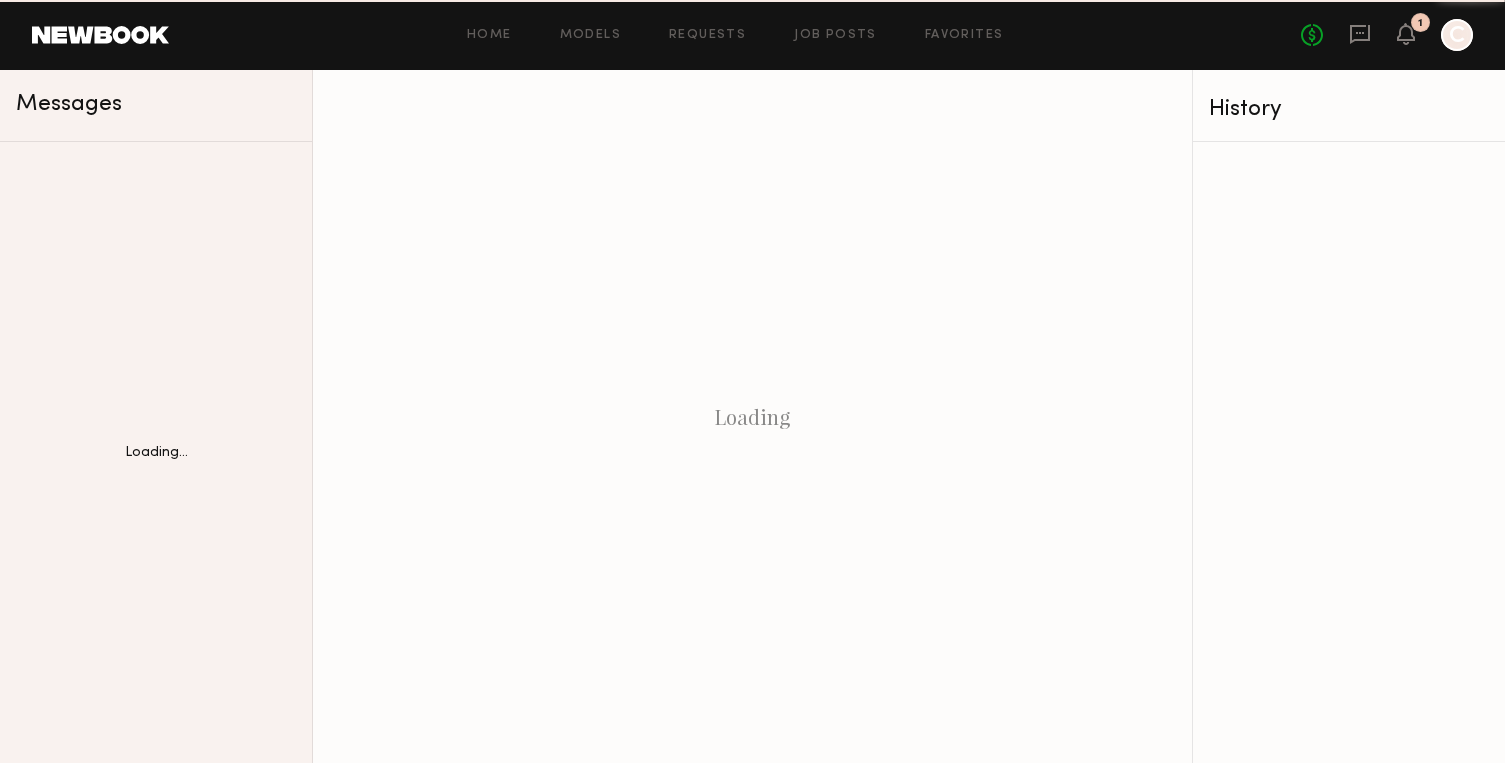 scroll, scrollTop: 0, scrollLeft: 0, axis: both 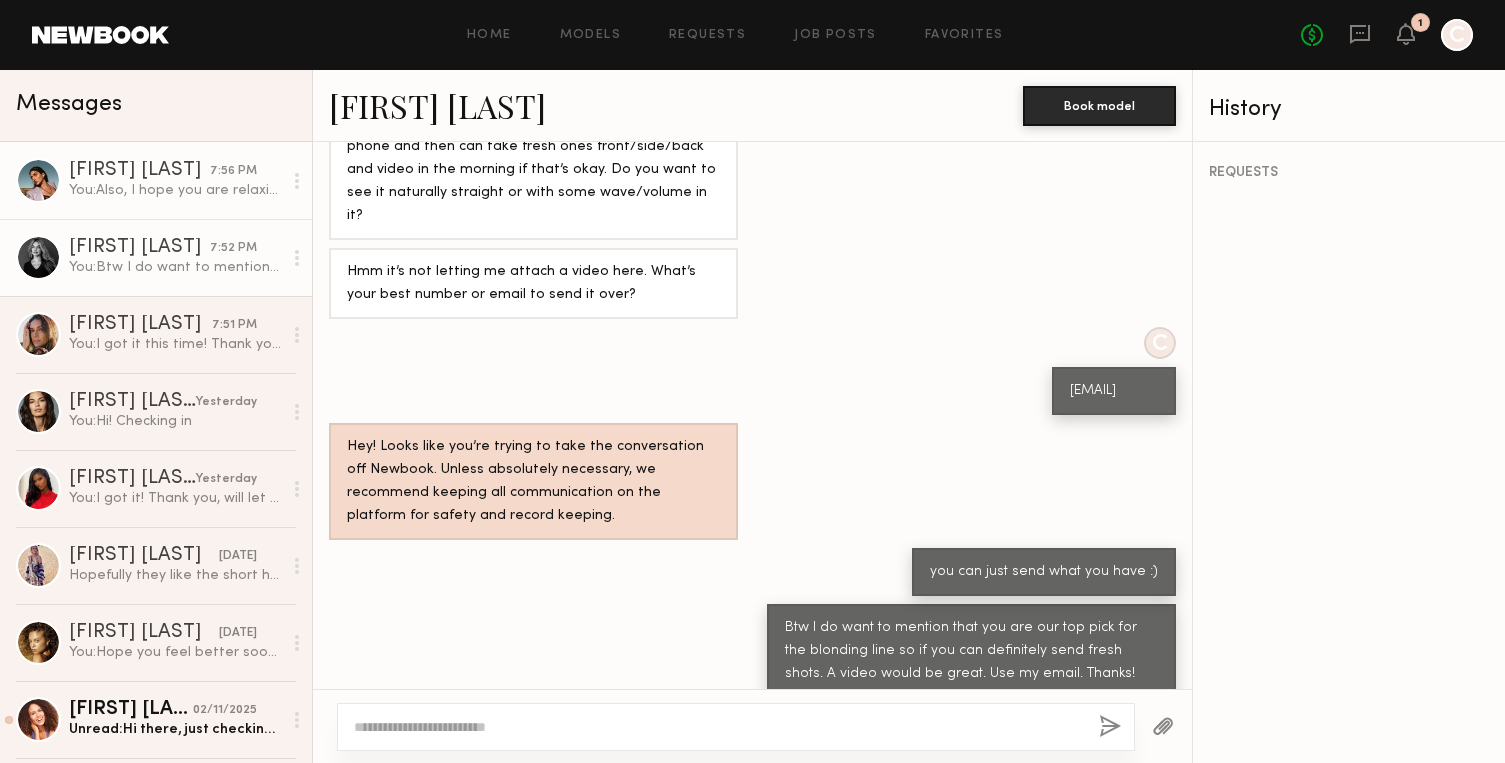 click on "You: Also, I hope you are relaxing a bit after your travel!! Sounds stressful. If you can just get me those shots by Monday, great." 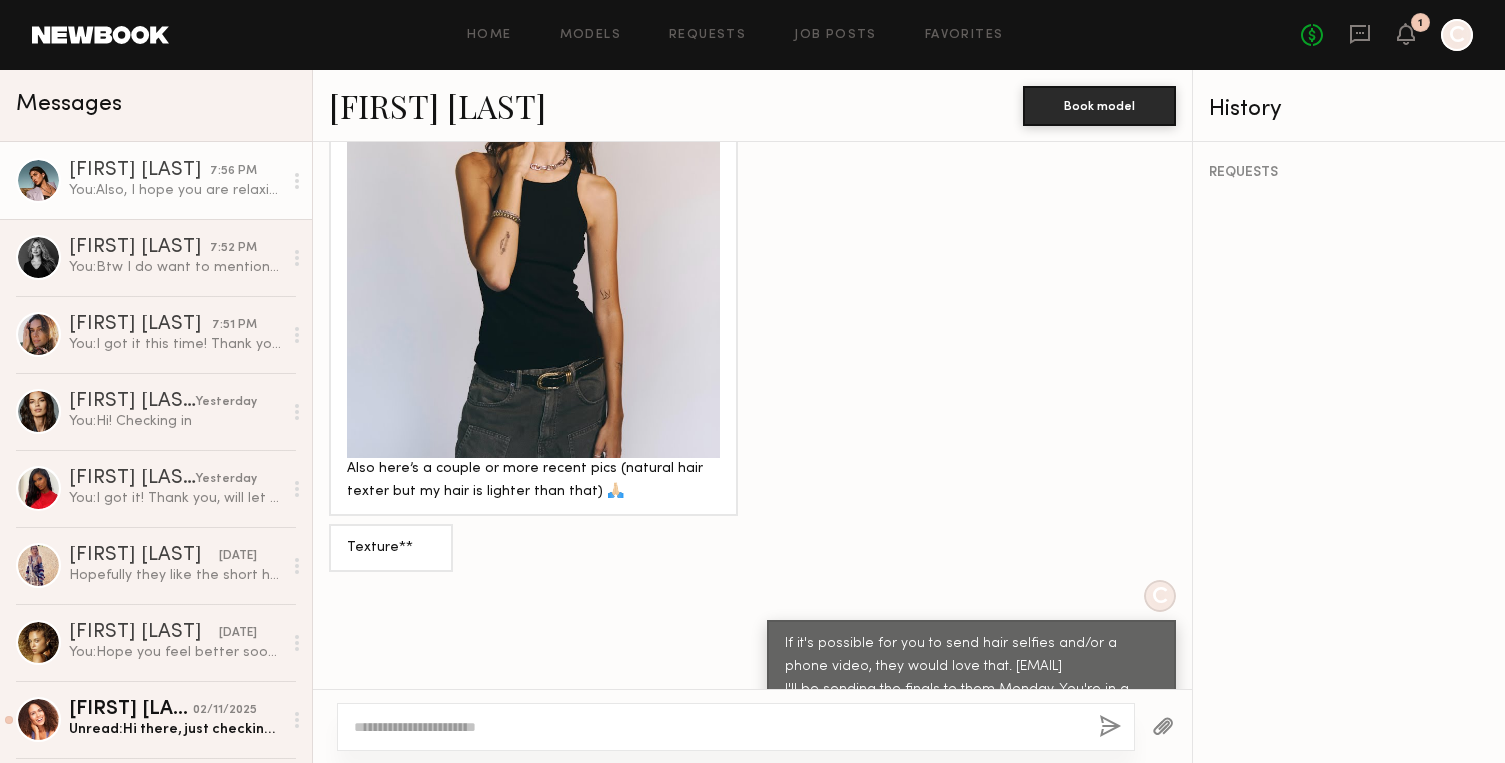 scroll, scrollTop: 3371, scrollLeft: 0, axis: vertical 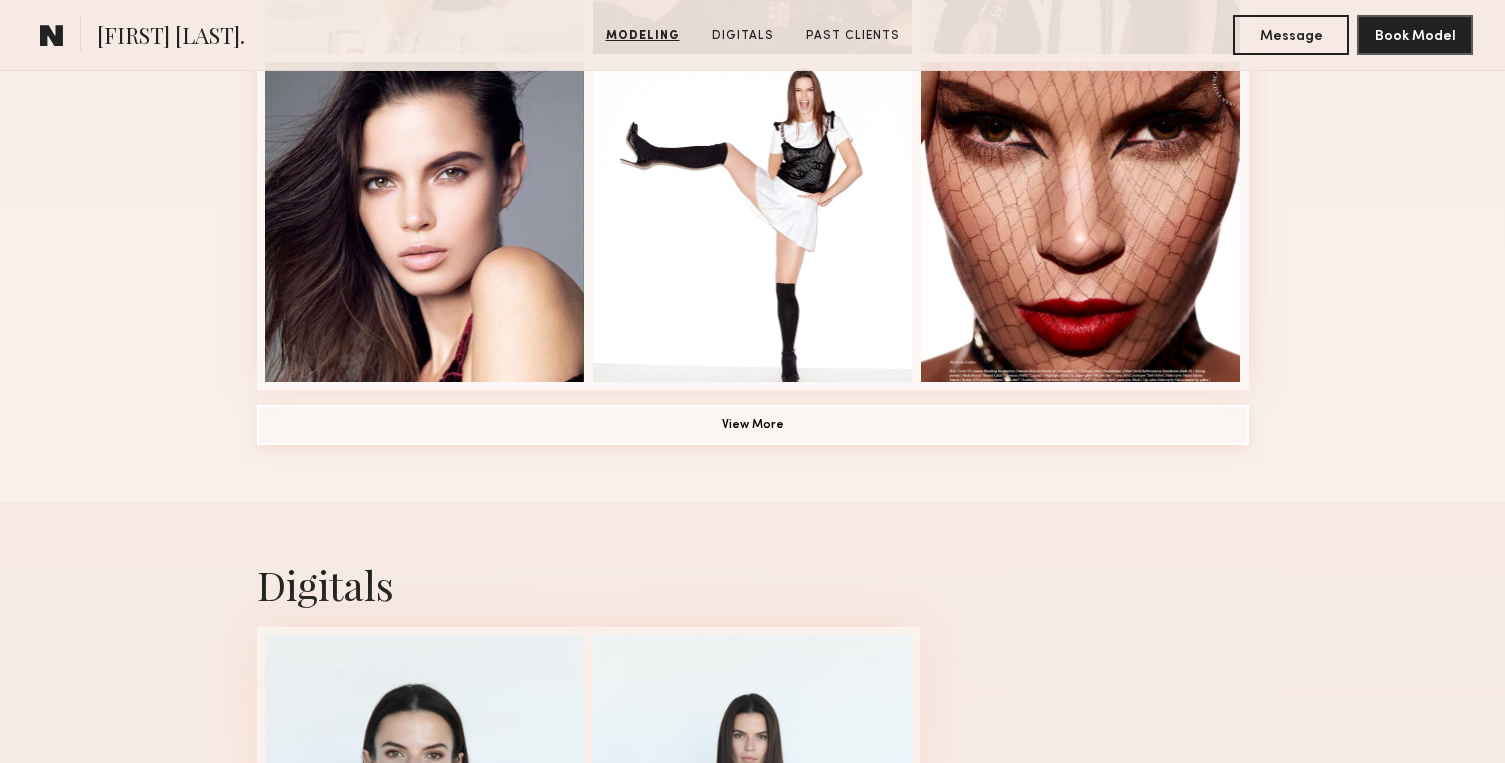 click on "View More" 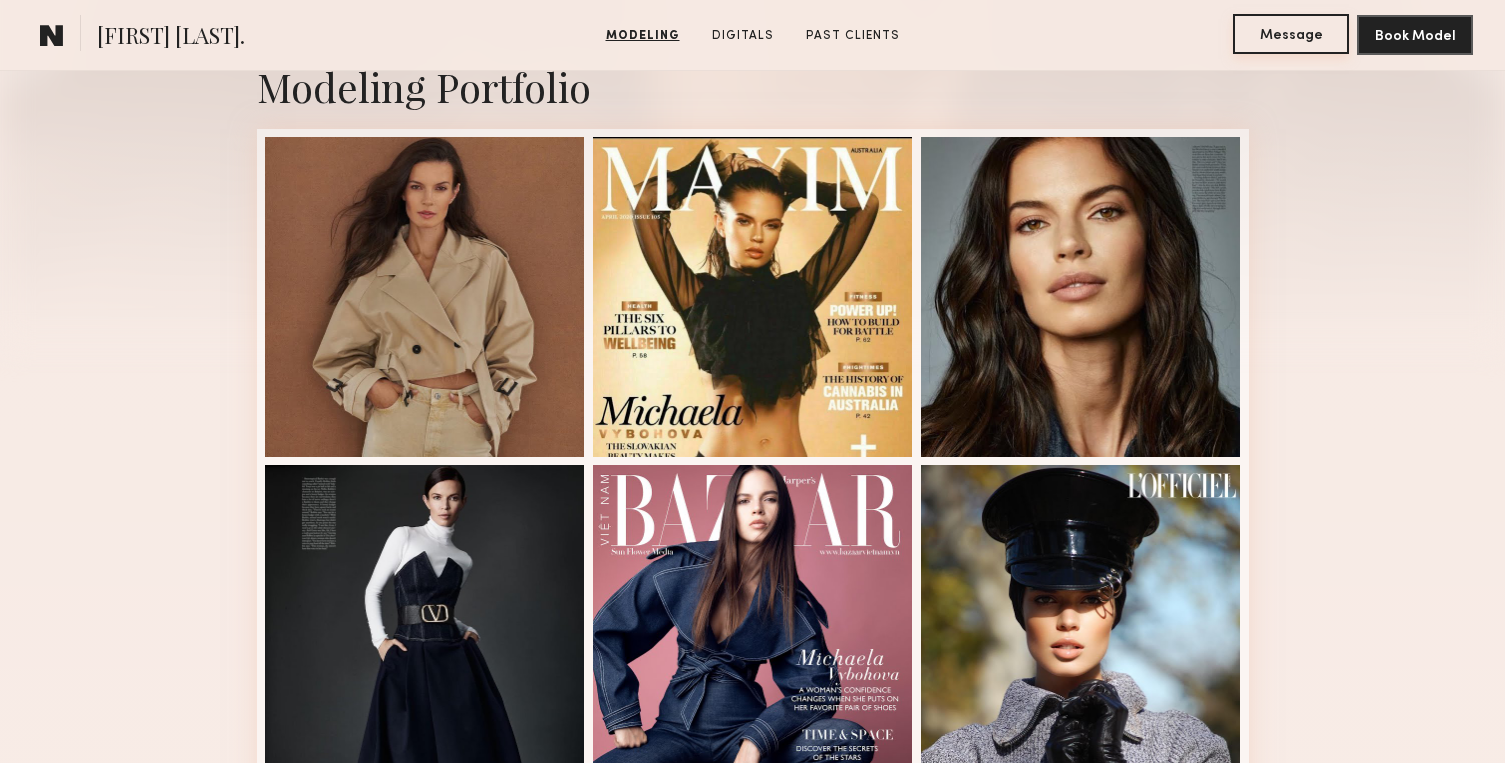scroll, scrollTop: 0, scrollLeft: 0, axis: both 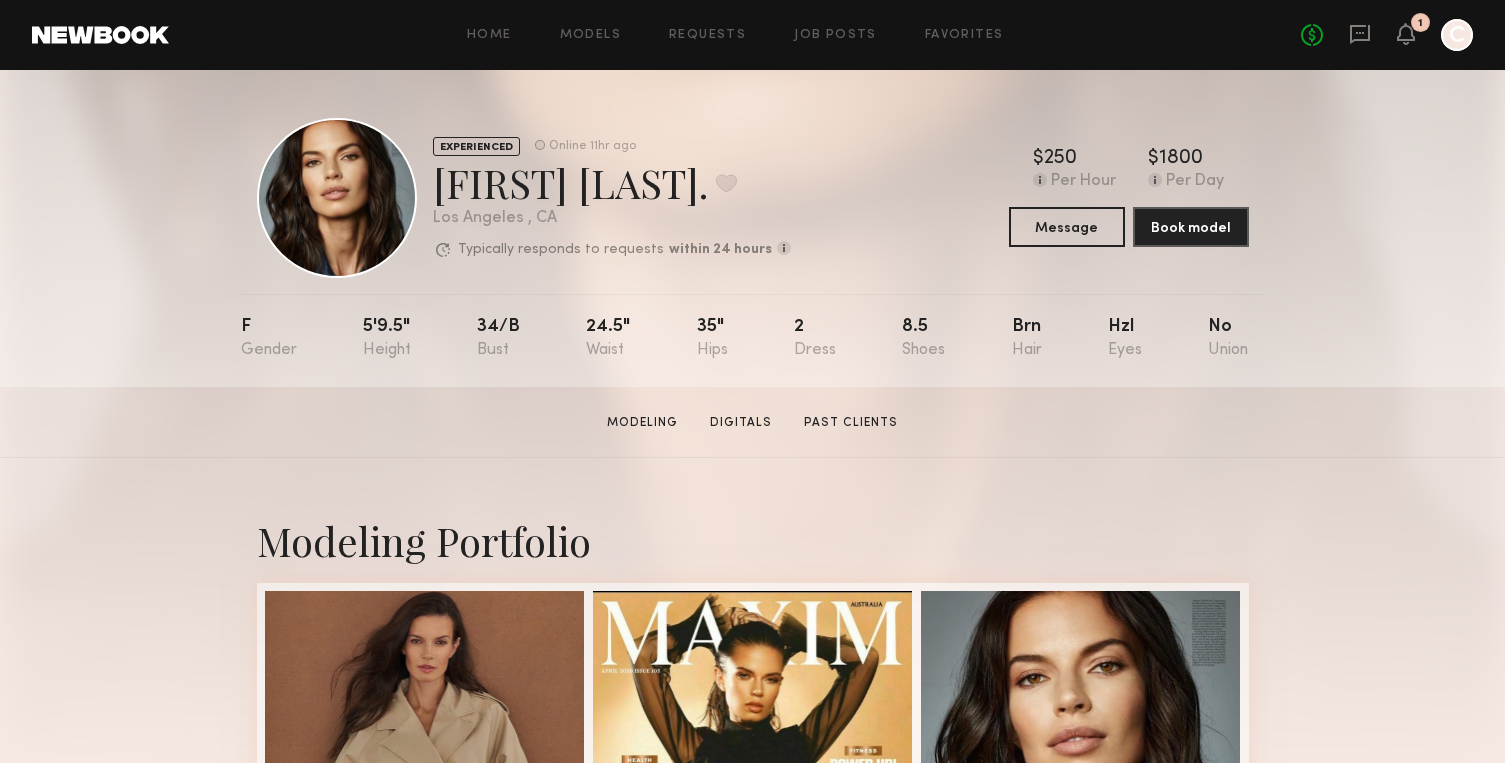 click on "No fees up to $5,000 1 C" 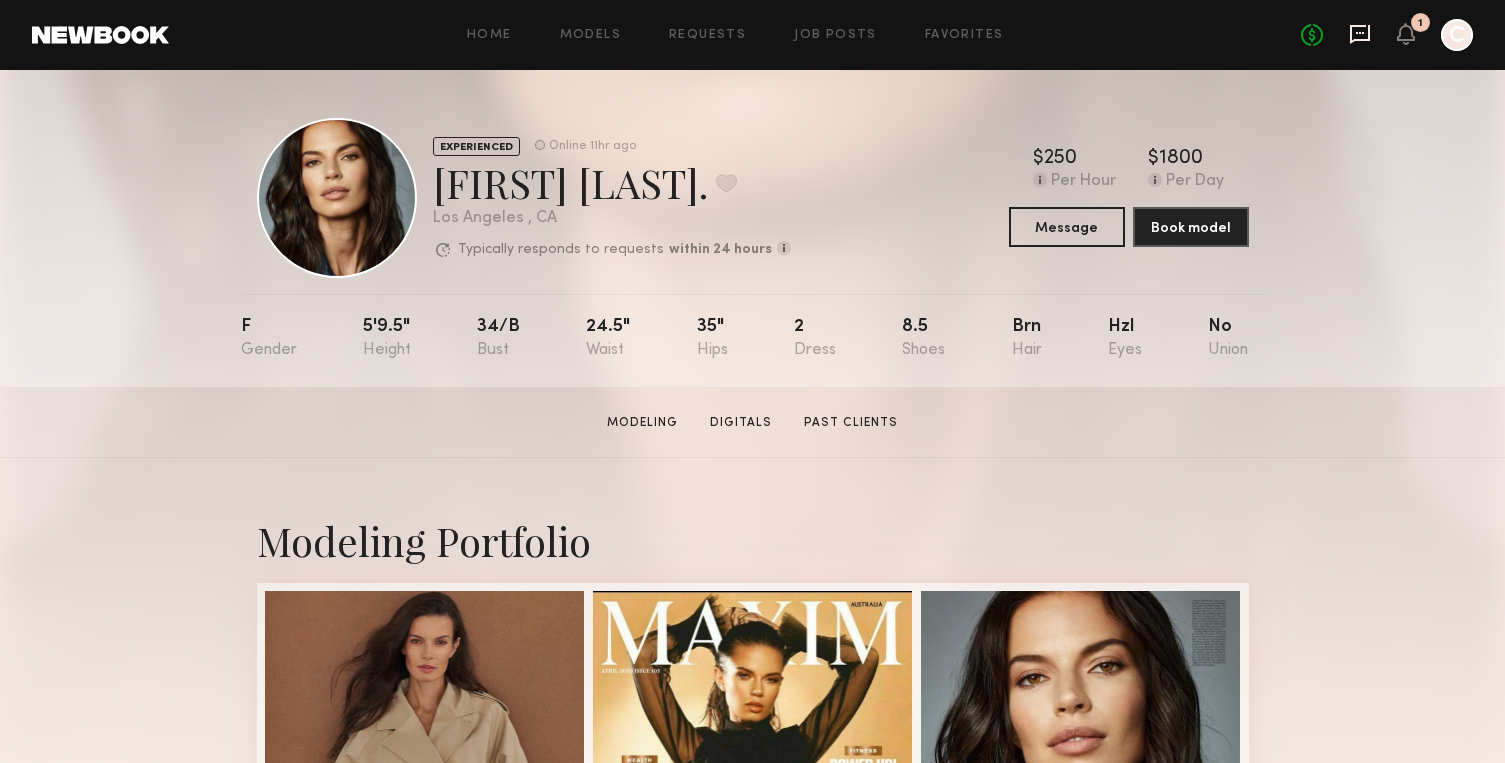click 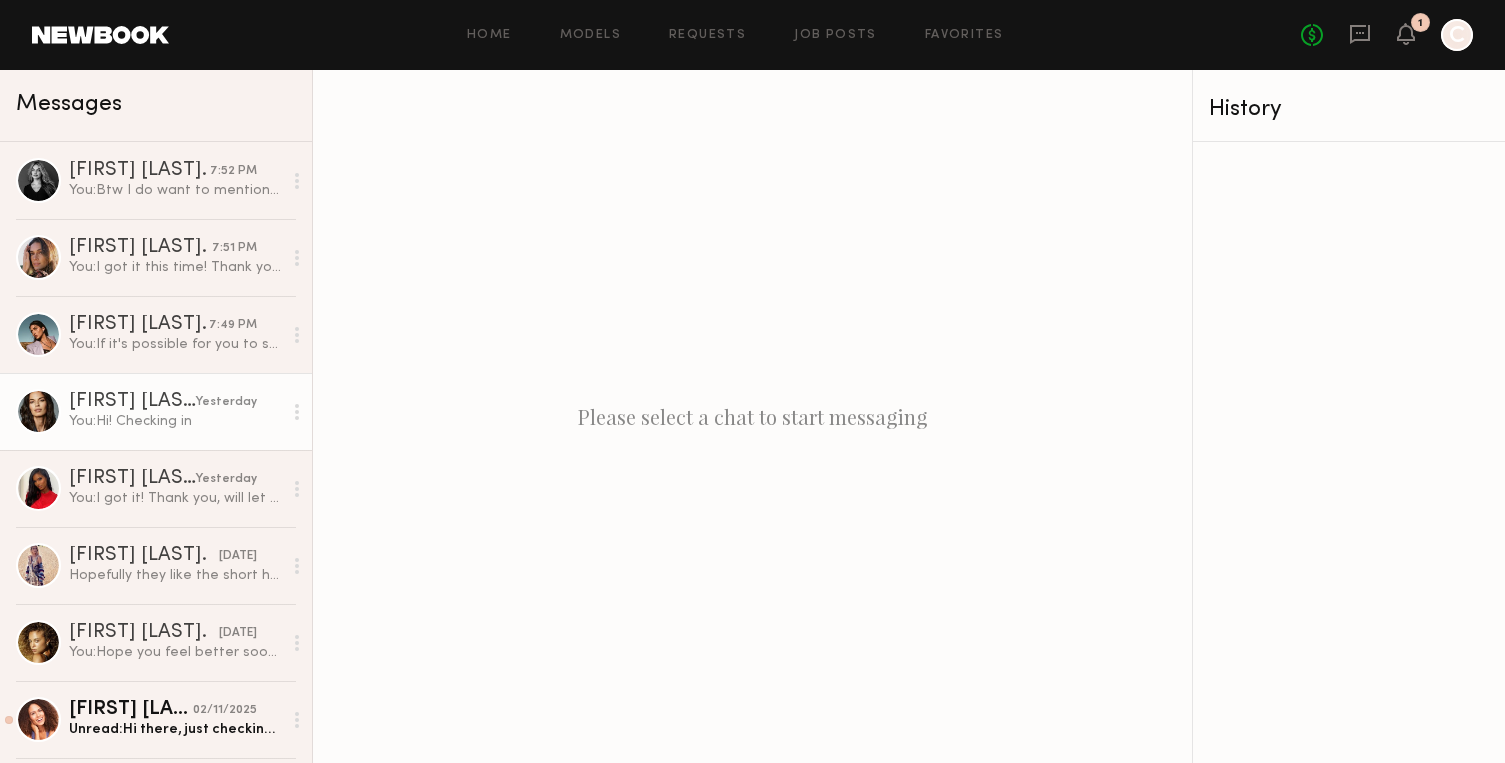 click on "[FIRST] [LAST]" 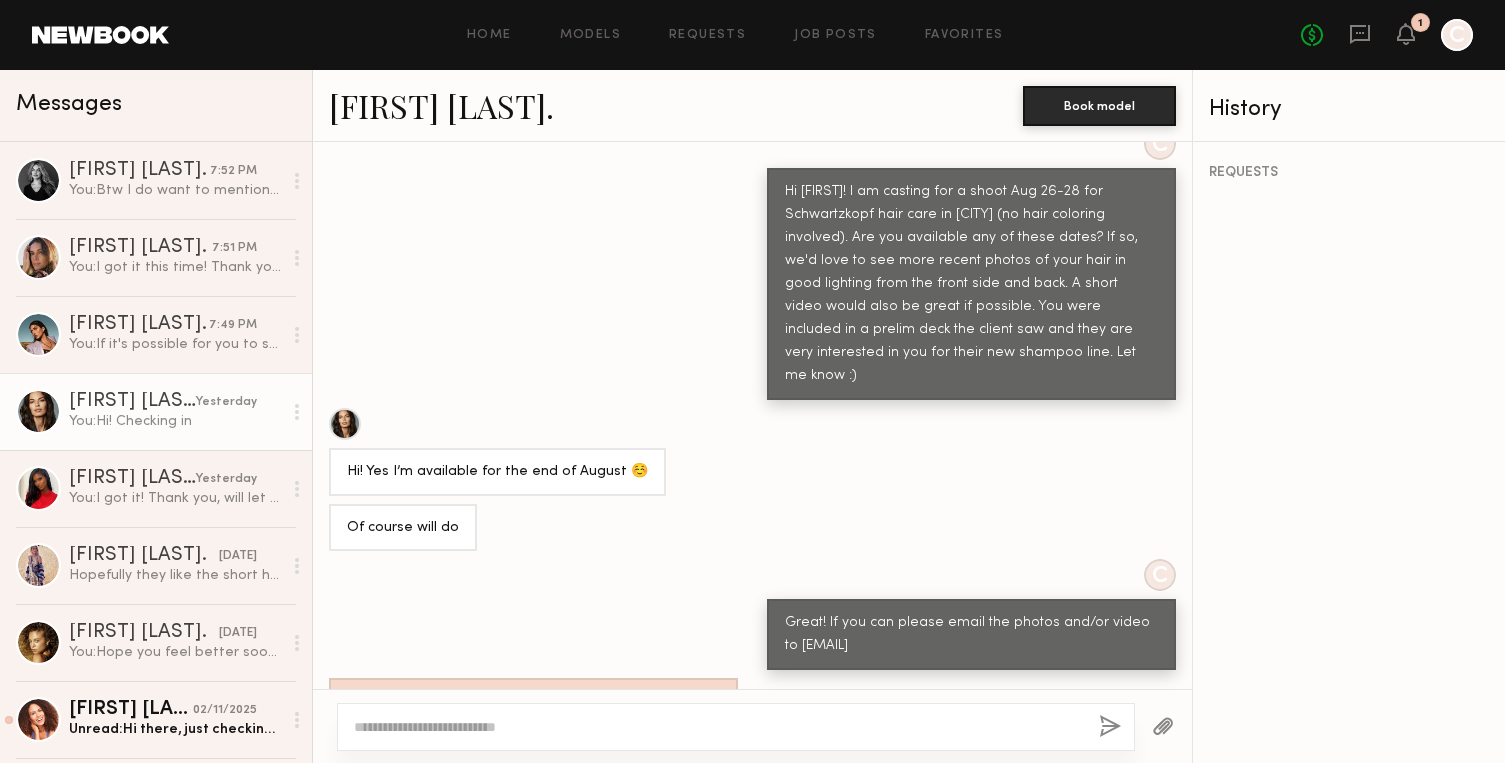 scroll, scrollTop: 1058, scrollLeft: 0, axis: vertical 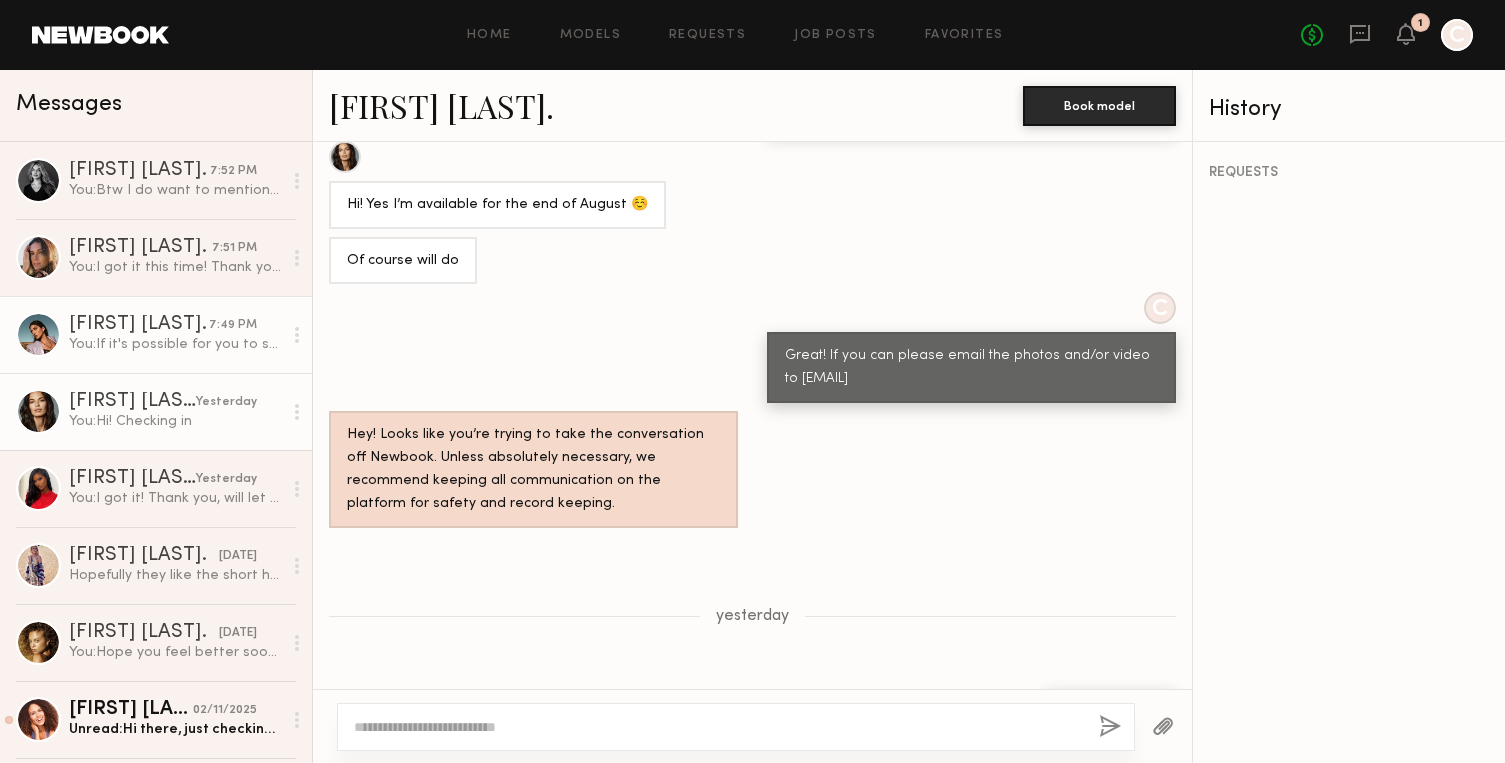 click on "You:  If it's possible for you to send hair selfies and/or a phone video, they would love that. christine@lasagency.com
I'll be sending the finals to them Monday. You're in a deck with 7 other models for 5 spots, to be clear." 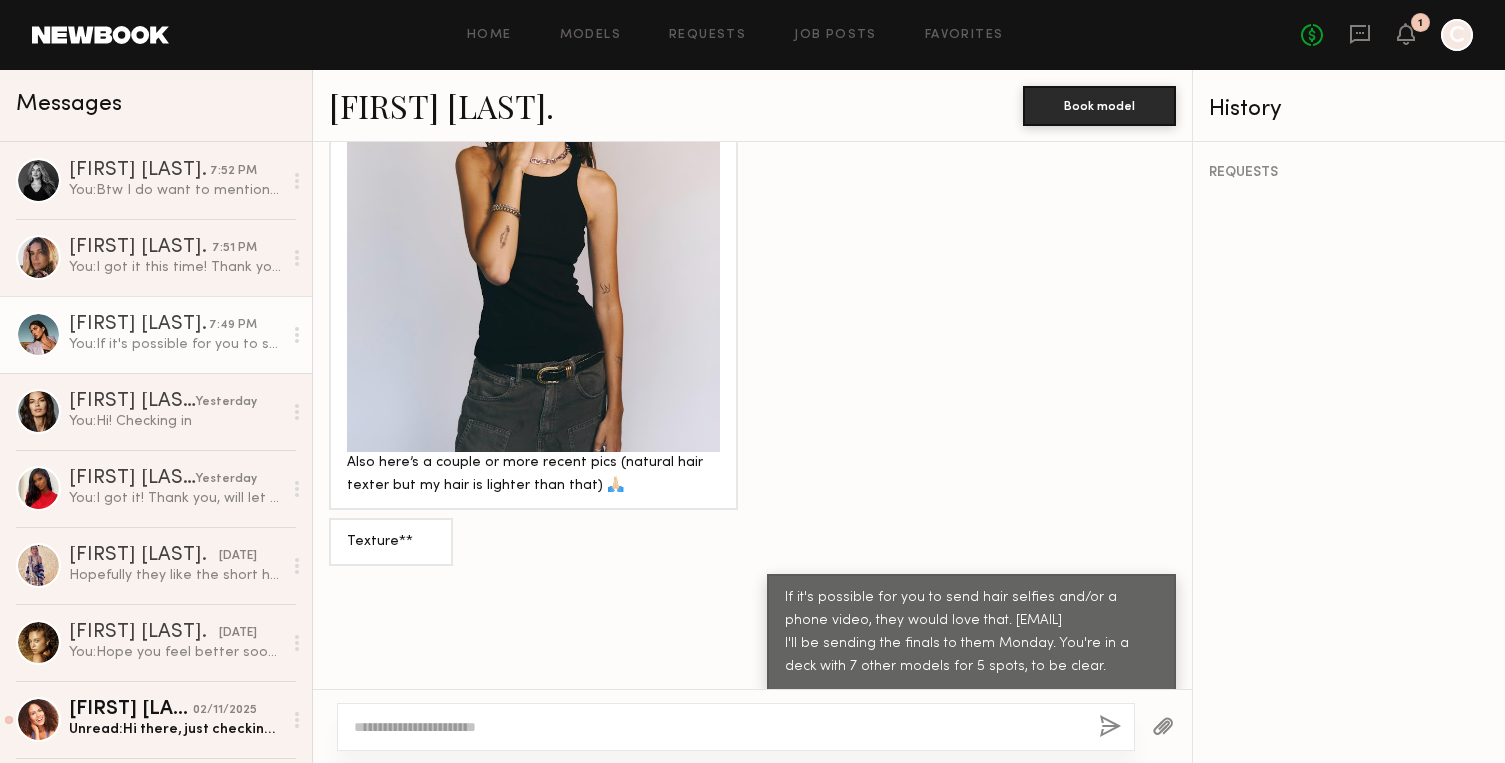 scroll, scrollTop: 2550, scrollLeft: 0, axis: vertical 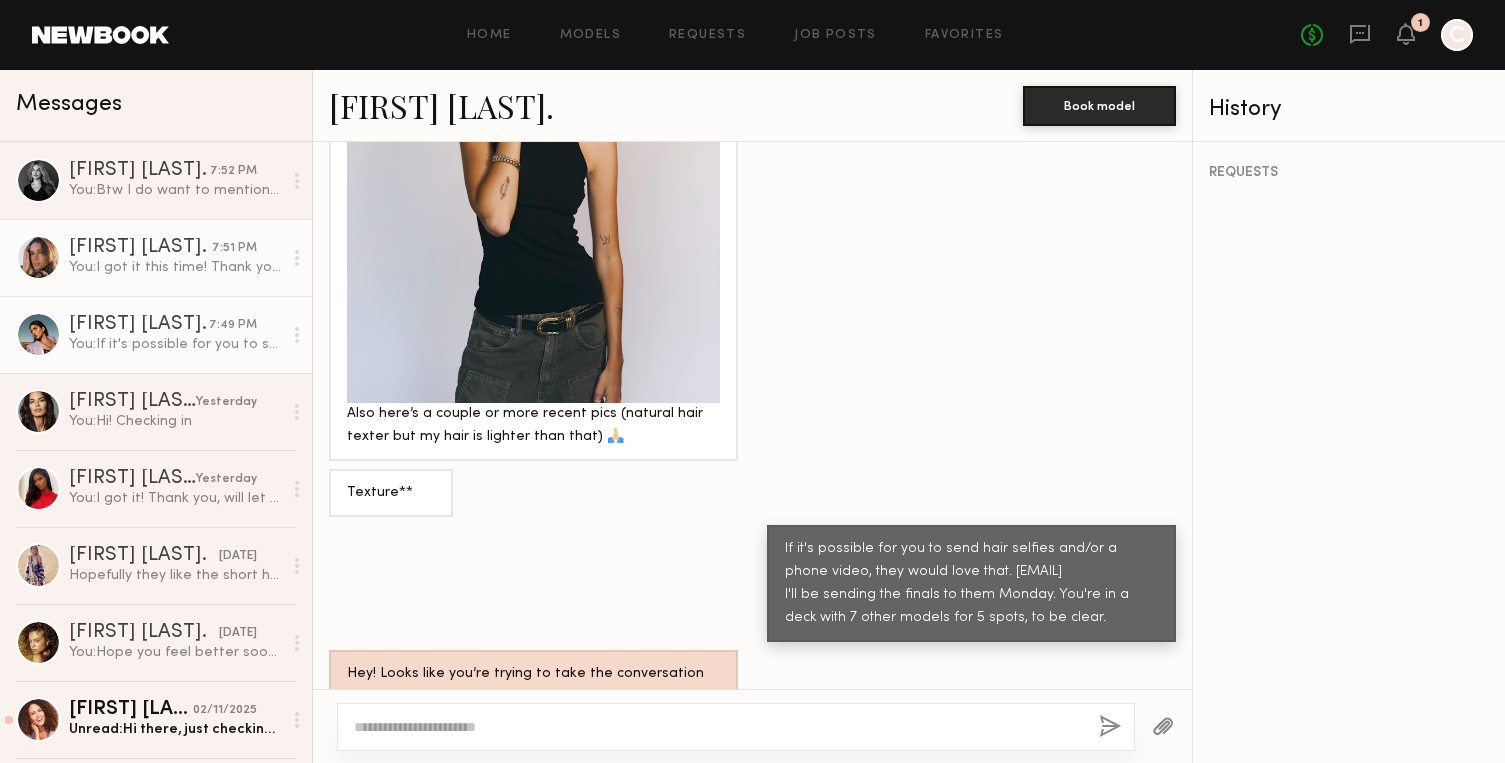 click on "You:  I got it this time! Thank you! I'll be sending finals to SK Monday. Thanks again." 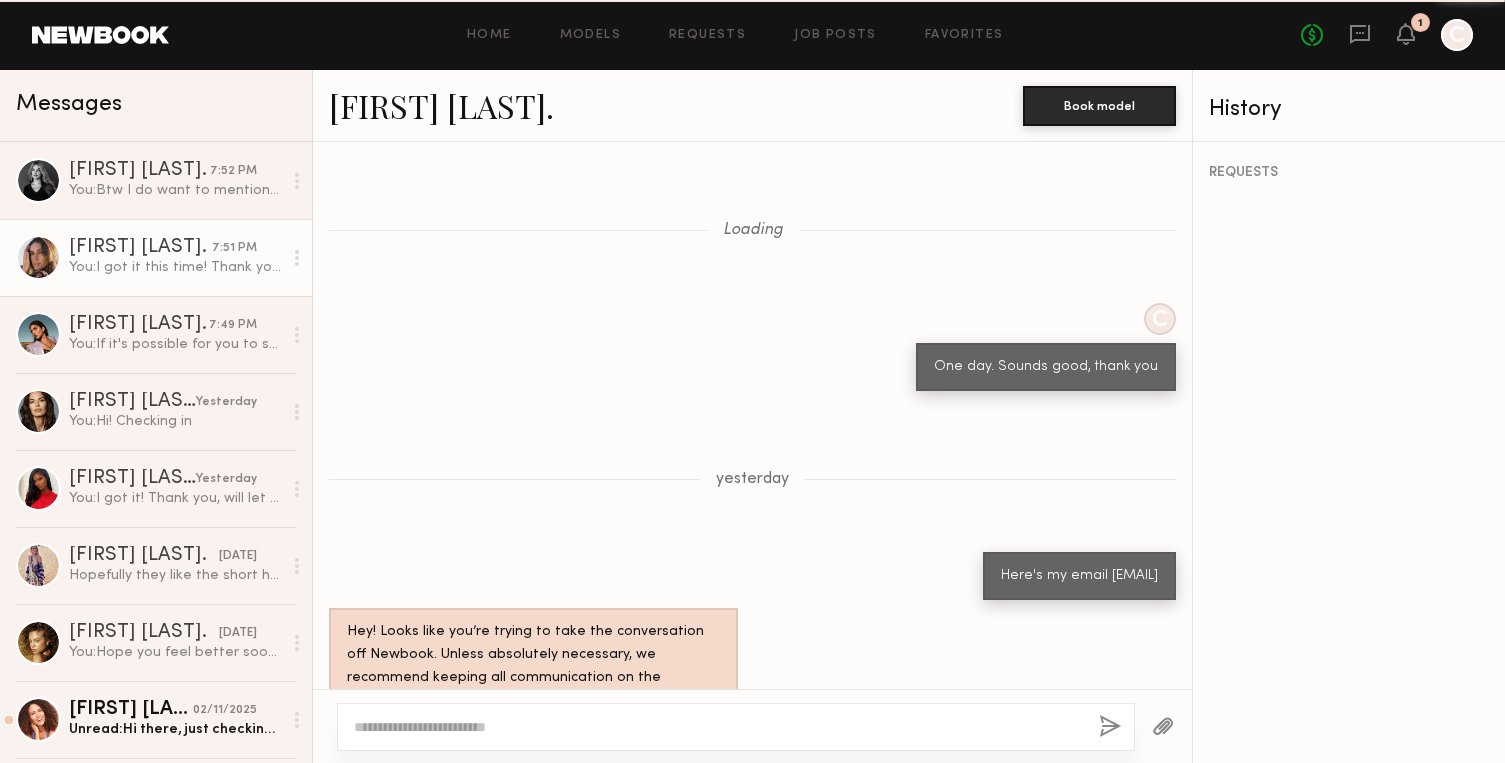scroll, scrollTop: 1907, scrollLeft: 0, axis: vertical 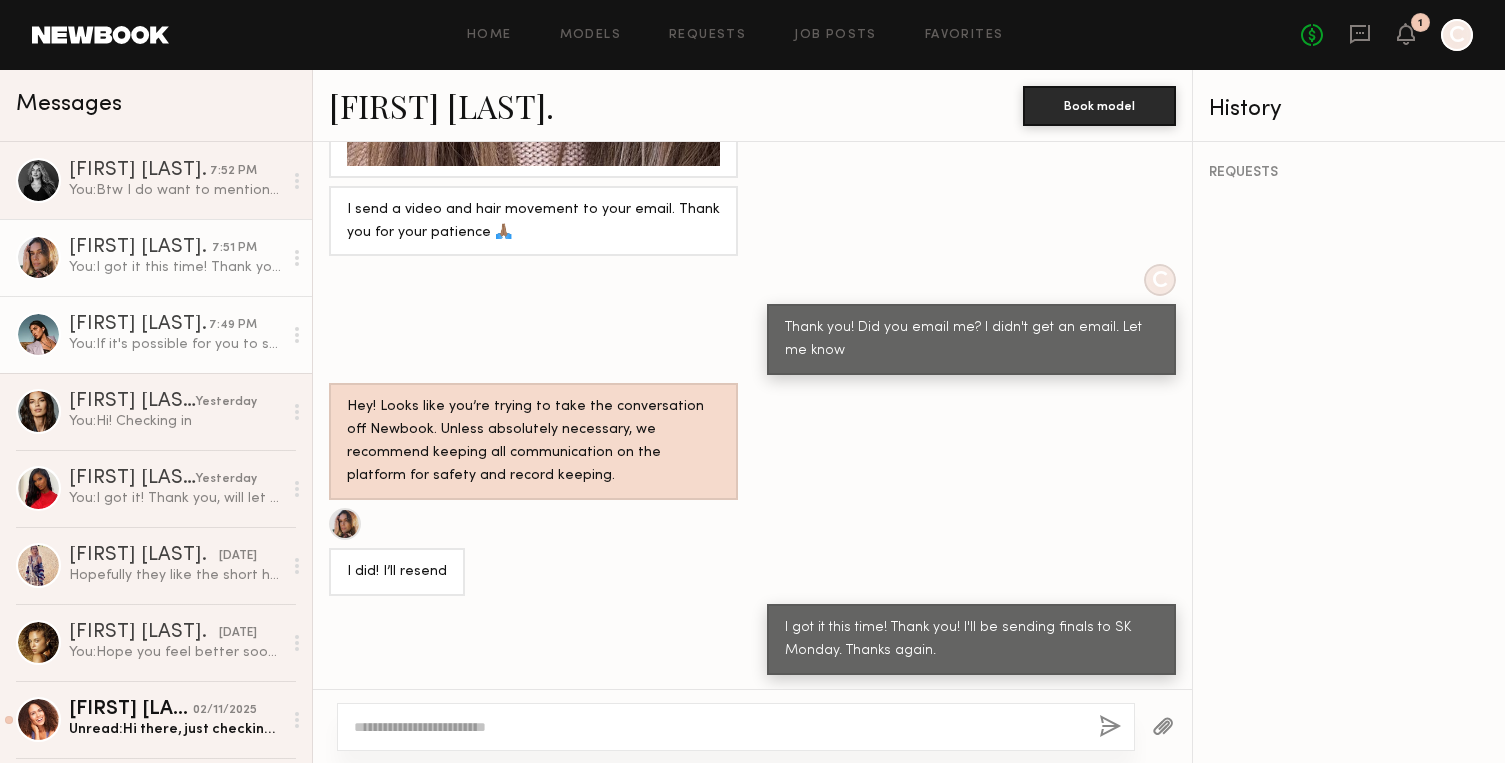 click on "You:  If it's possible for you to send hair selfies and/or a phone video, they would love that. christine@lasagency.com
I'll be sending the finals to them Monday. You're in a deck with 7 other models for 5 spots, to be clear." 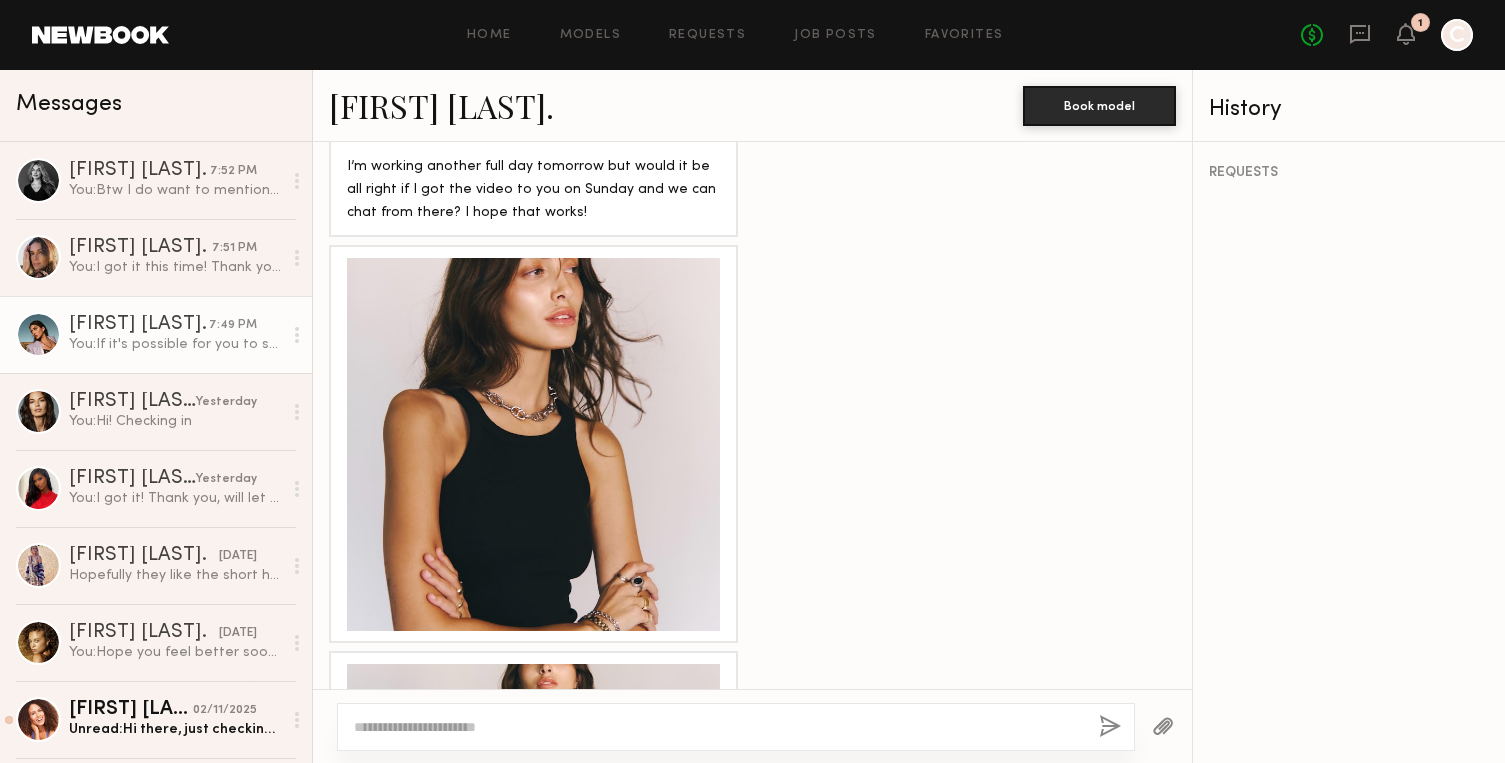 scroll, scrollTop: 2550, scrollLeft: 0, axis: vertical 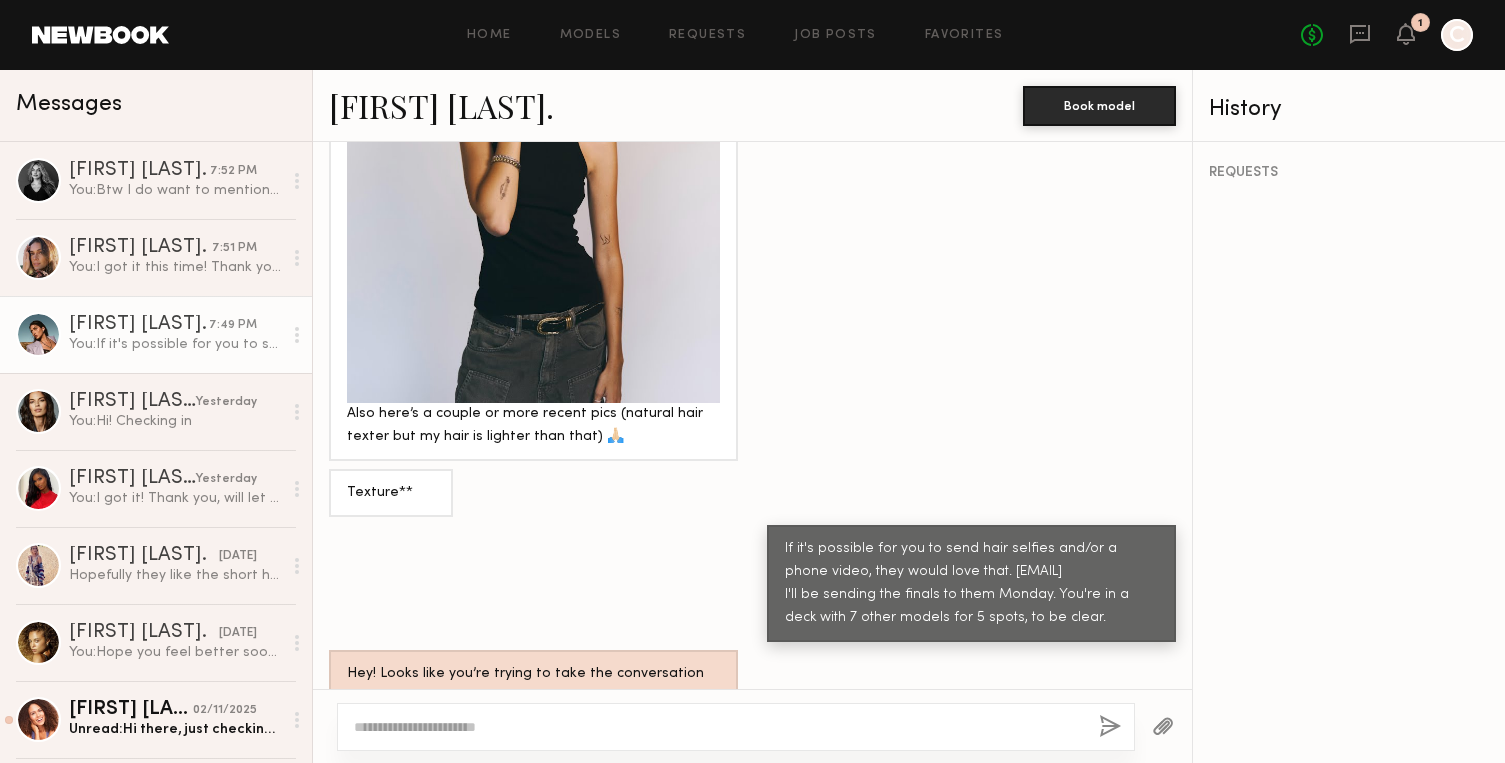 click 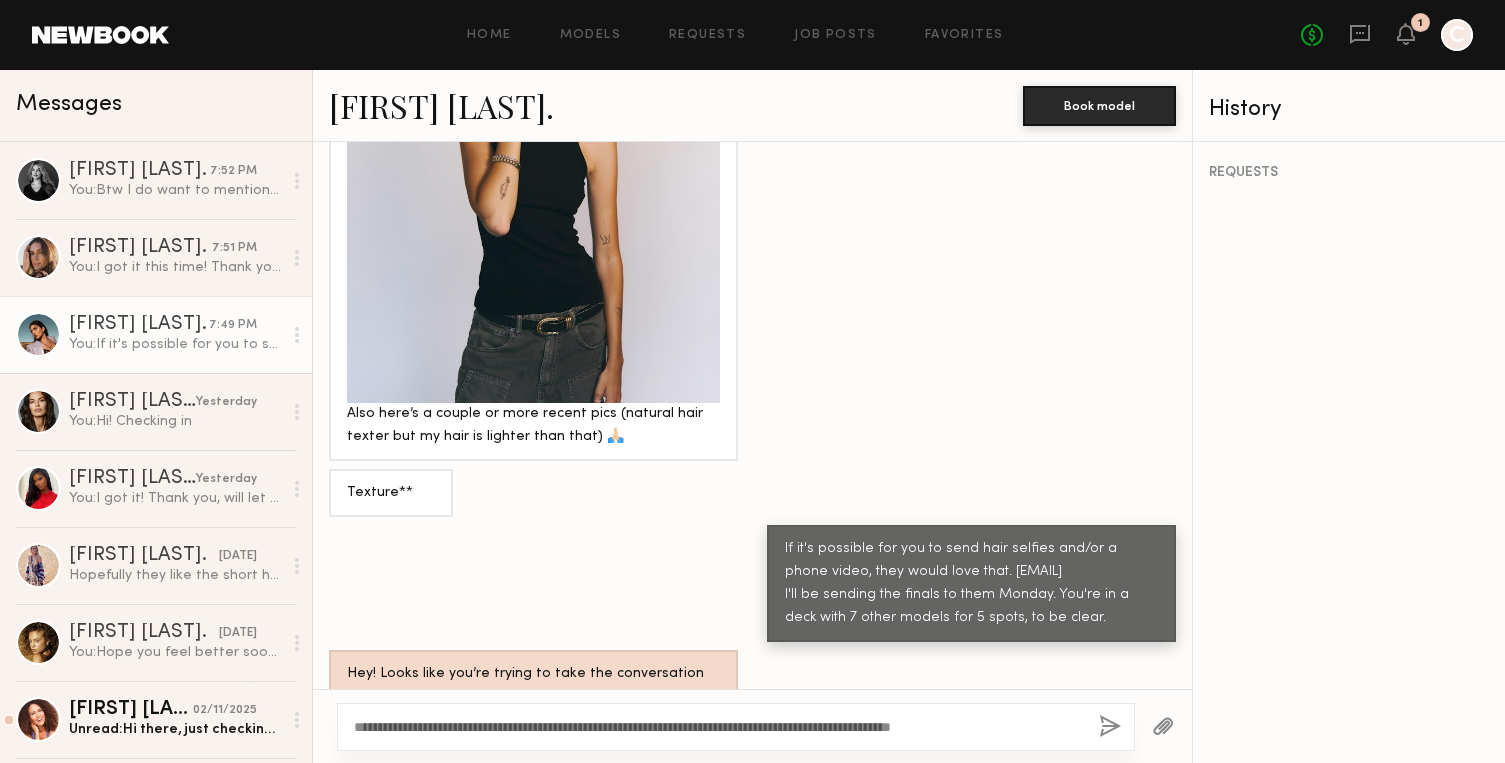 click on "**********" 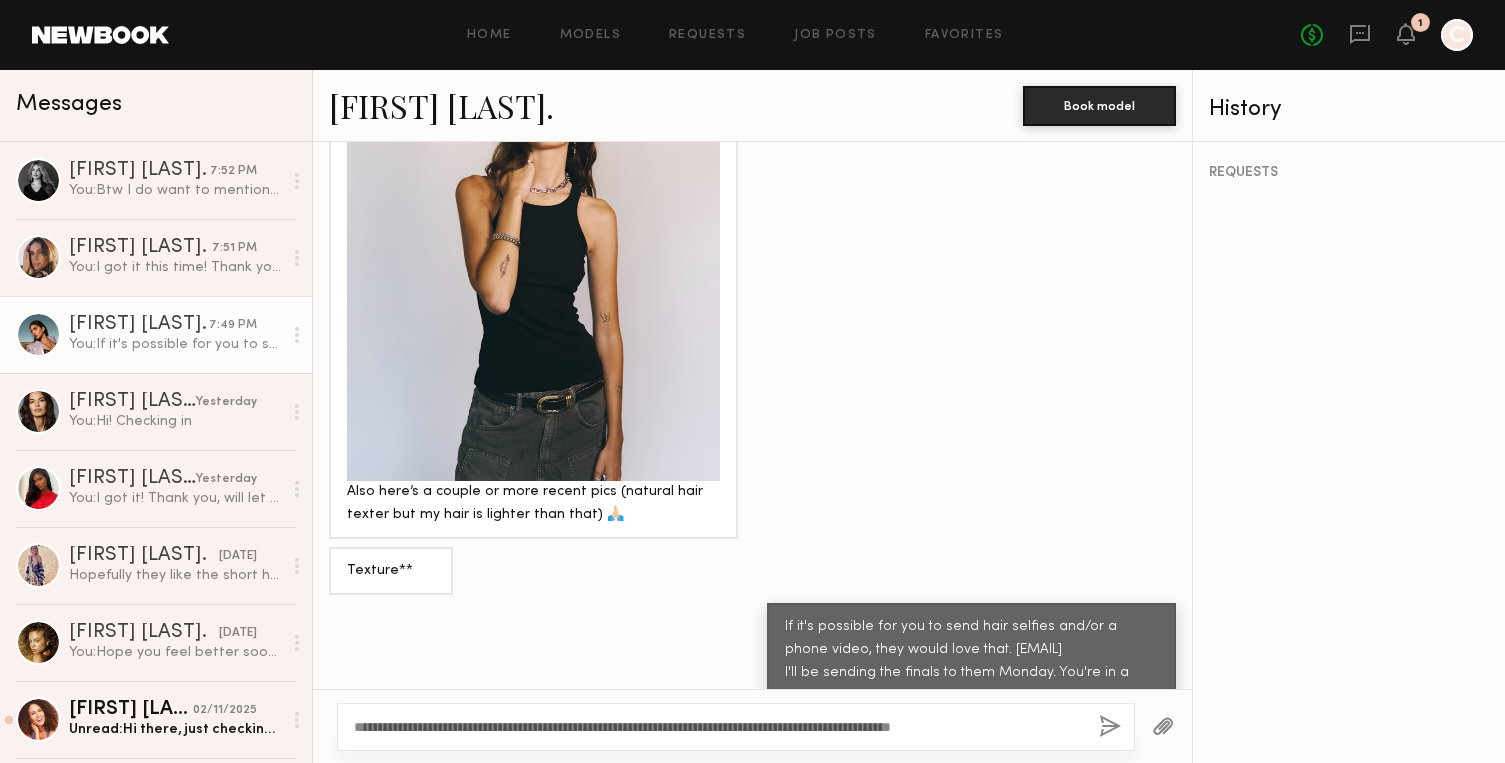 scroll, scrollTop: 2550, scrollLeft: 0, axis: vertical 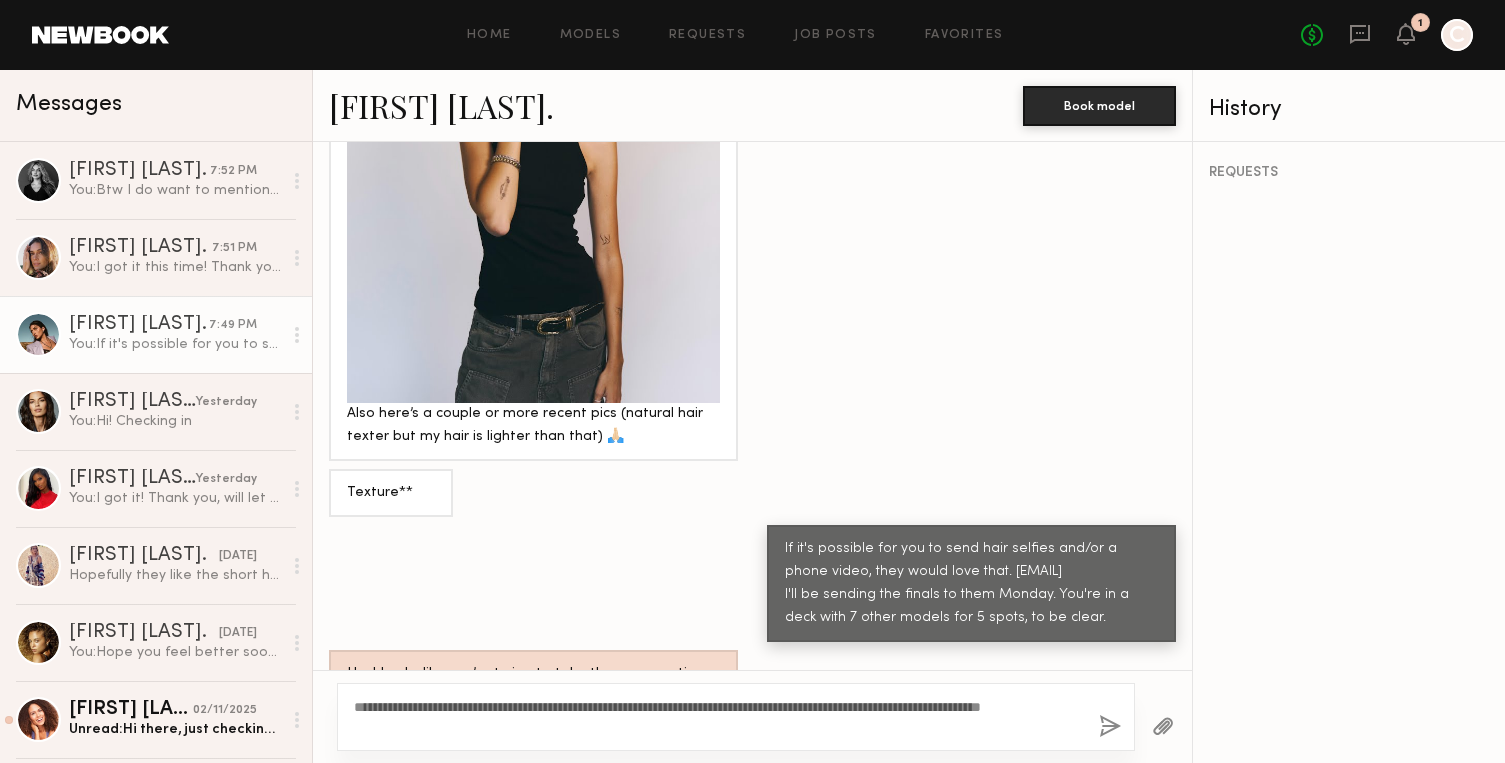 click on "**********" 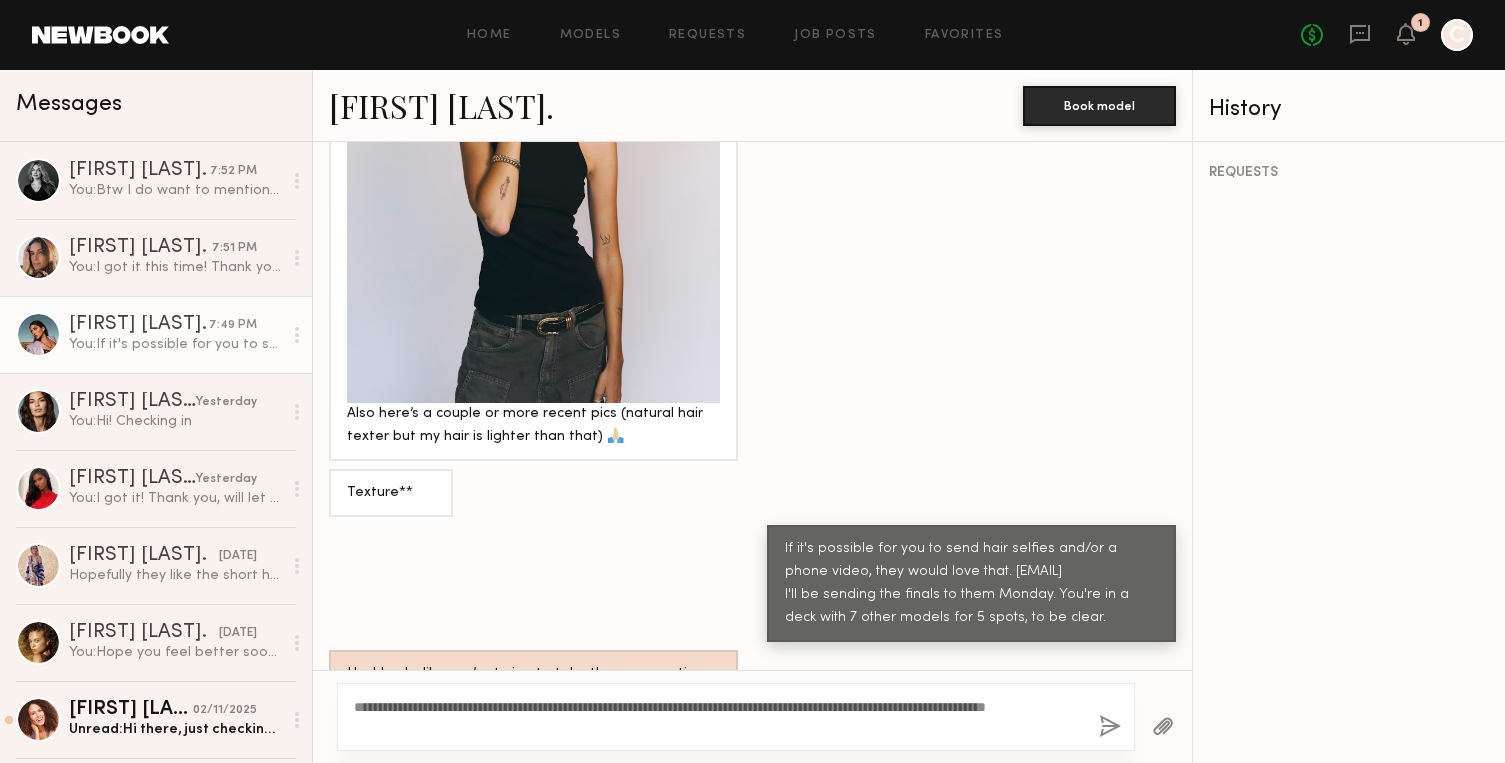 type on "**********" 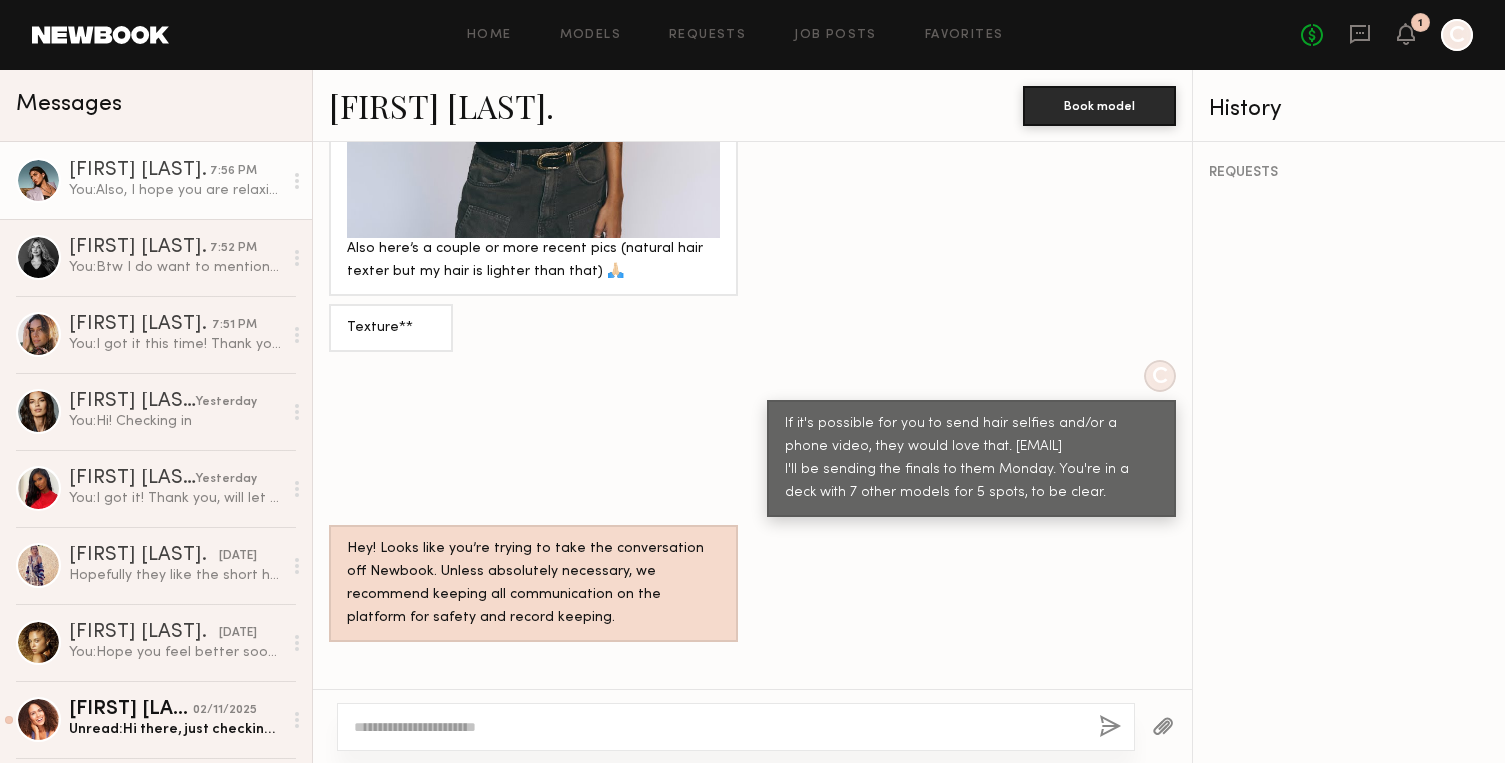 scroll, scrollTop: 2844, scrollLeft: 0, axis: vertical 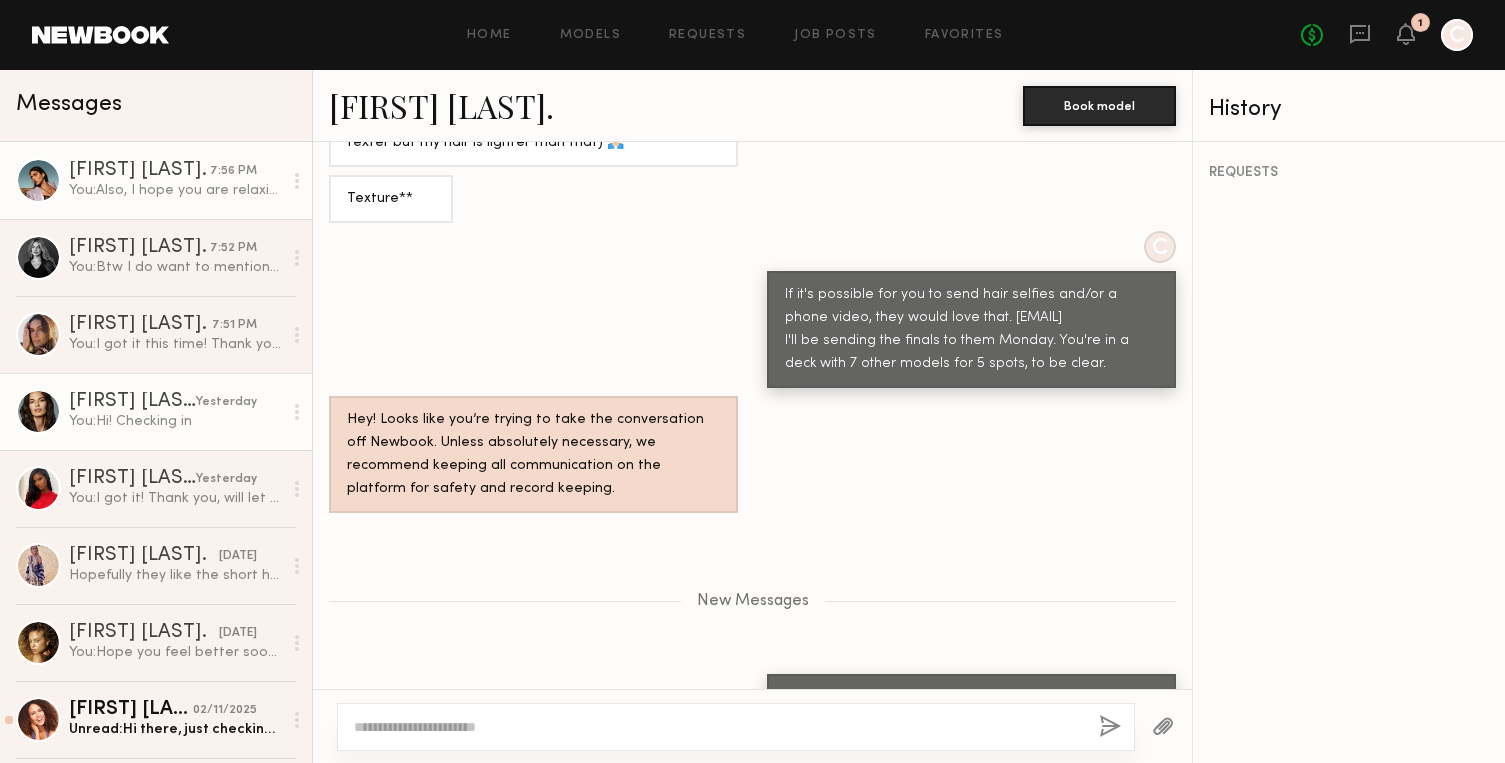 click on "[FIRST] [LAST]" 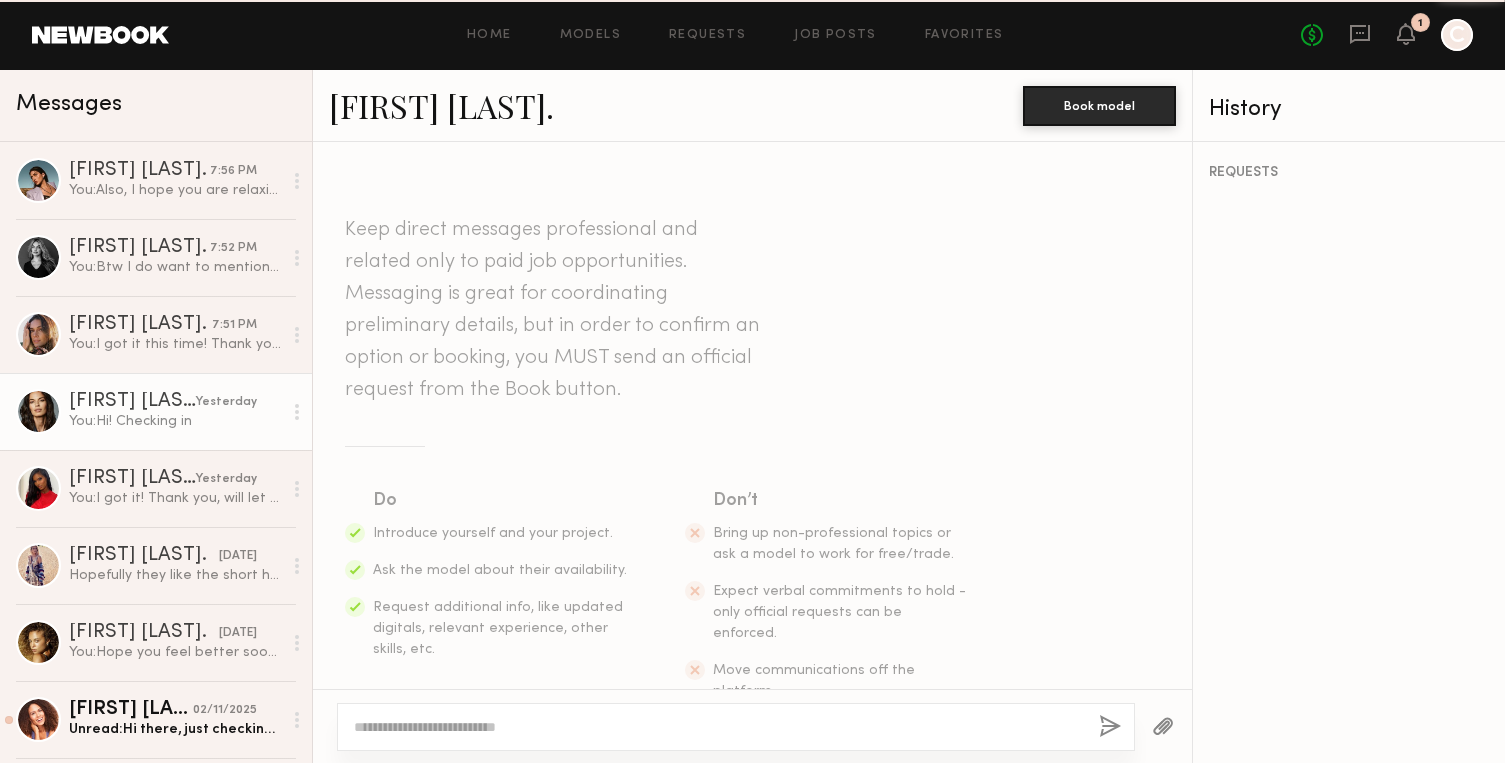 scroll, scrollTop: 1058, scrollLeft: 0, axis: vertical 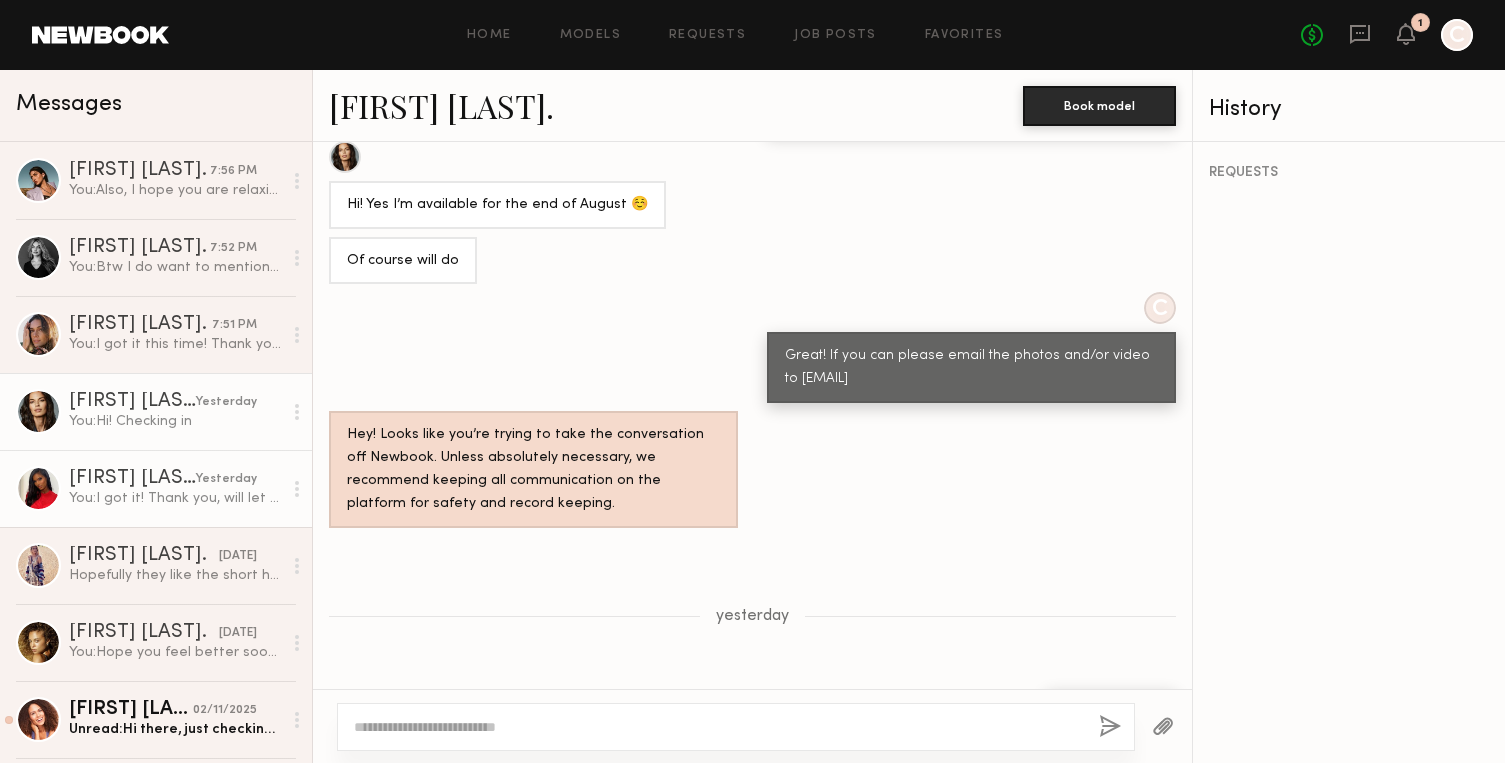 click on "You:  I got it! Thank you, will let you know" 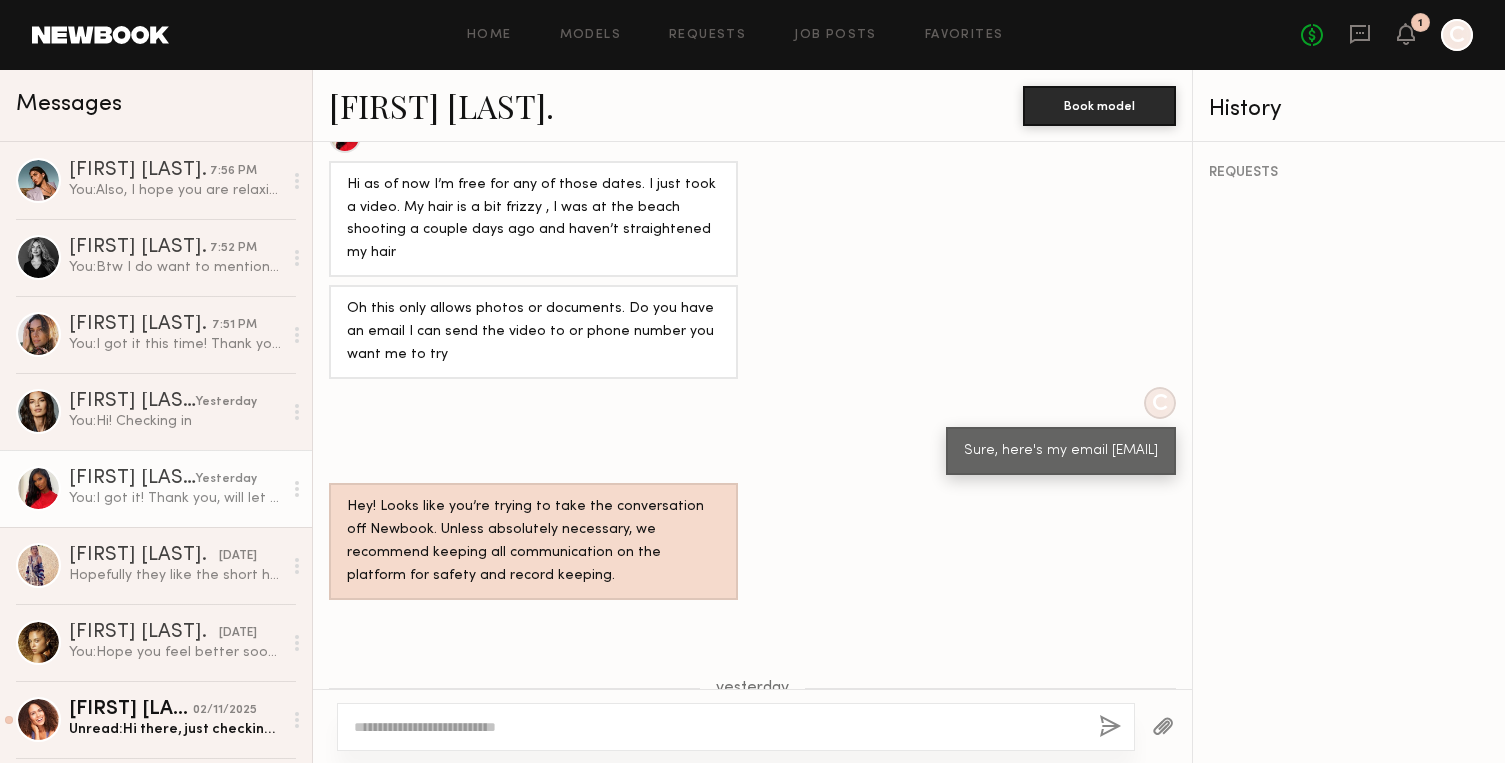 scroll, scrollTop: 1279, scrollLeft: 0, axis: vertical 